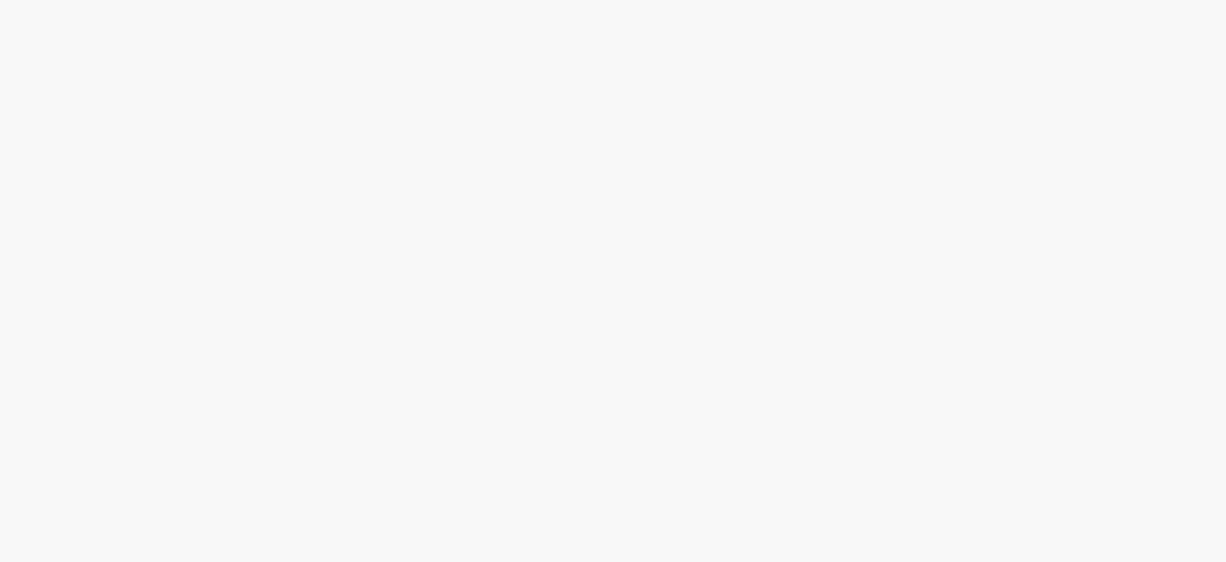 scroll, scrollTop: 0, scrollLeft: 0, axis: both 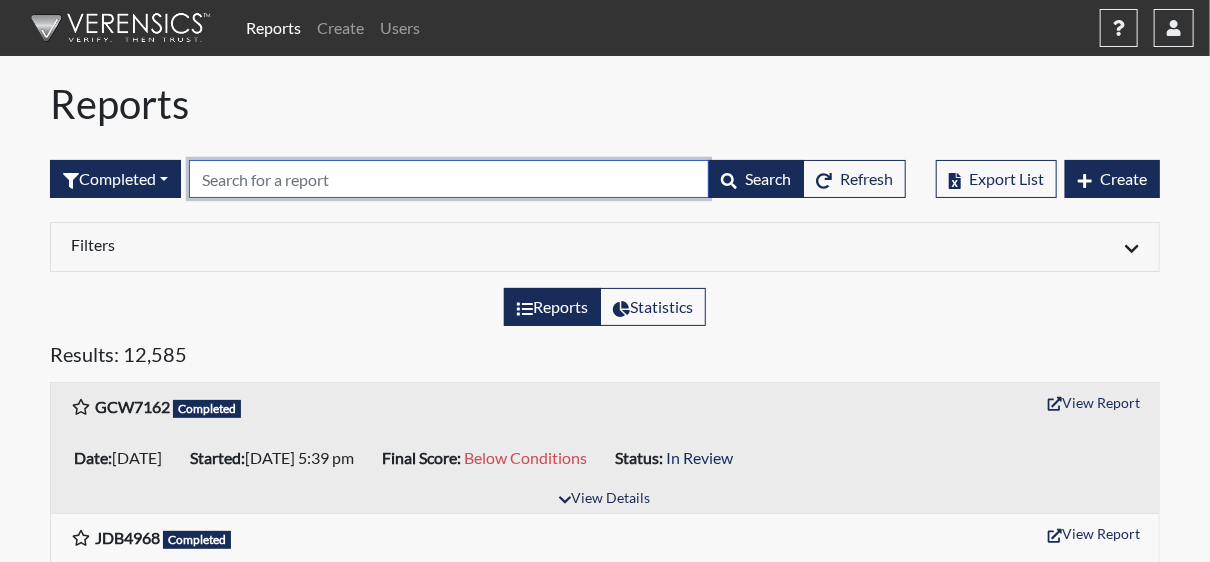click at bounding box center (449, 179) 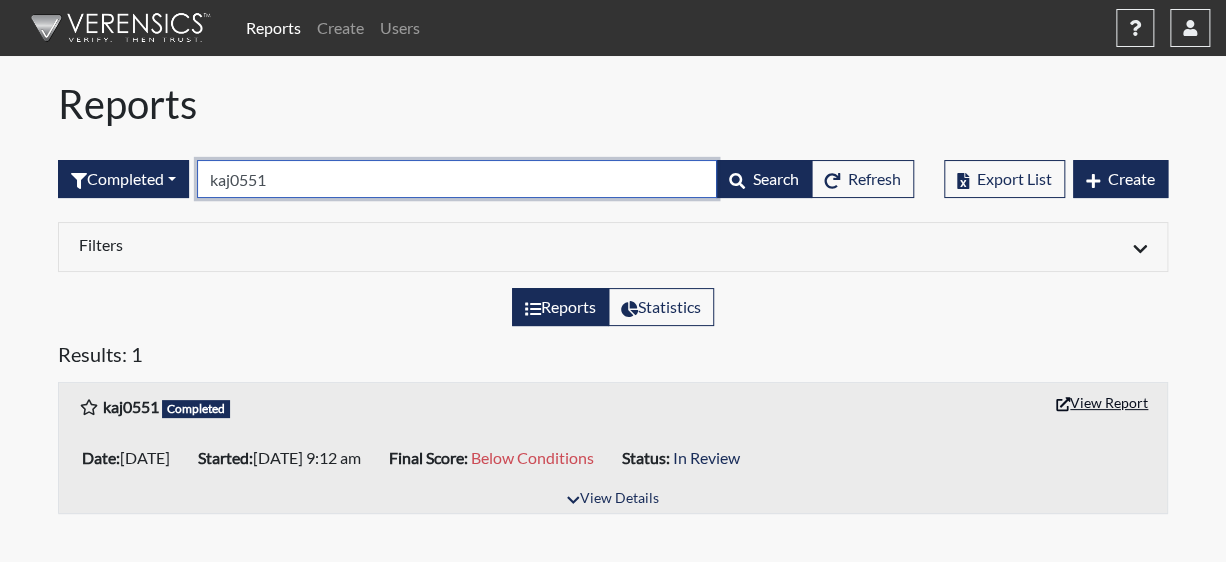 type on "kaj0551" 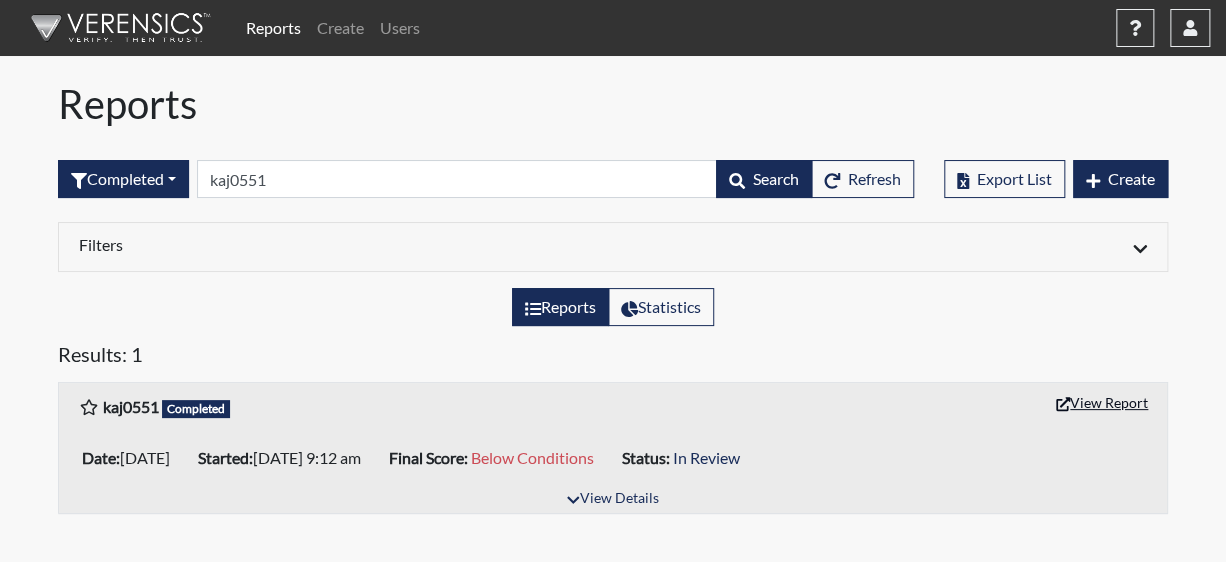 click on "View Report" at bounding box center (1102, 402) 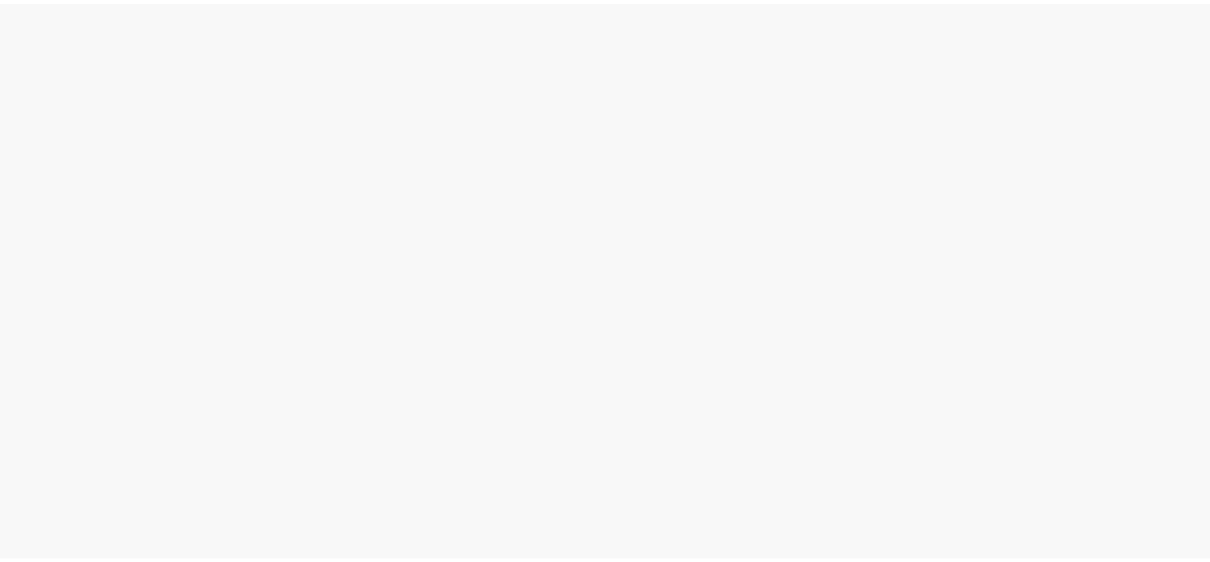 scroll, scrollTop: 0, scrollLeft: 0, axis: both 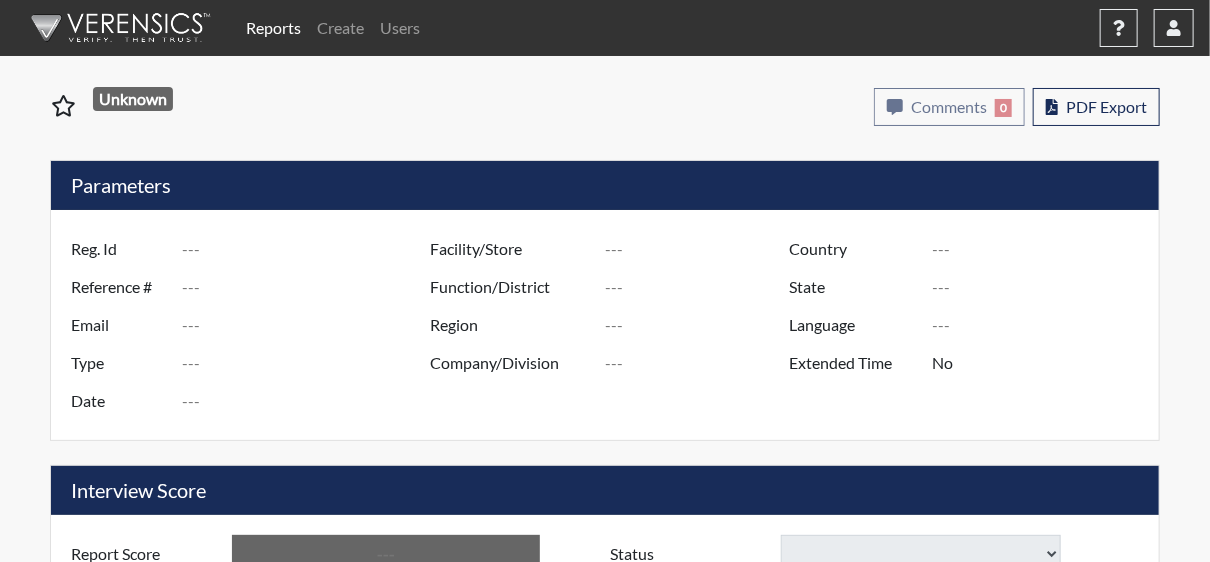 type on "kaj0551" 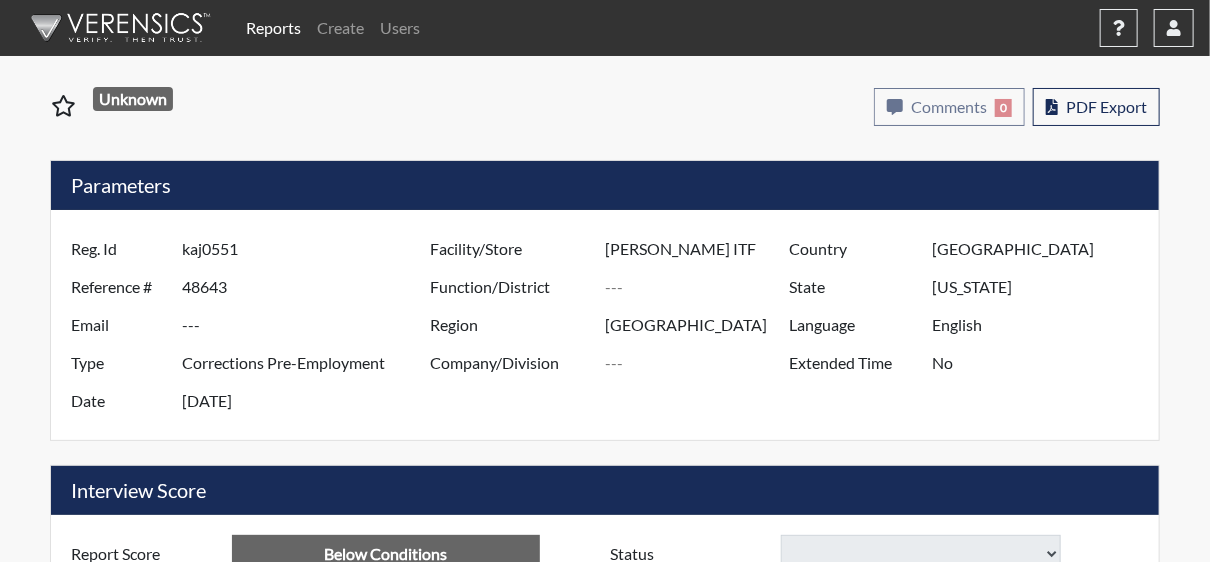 select 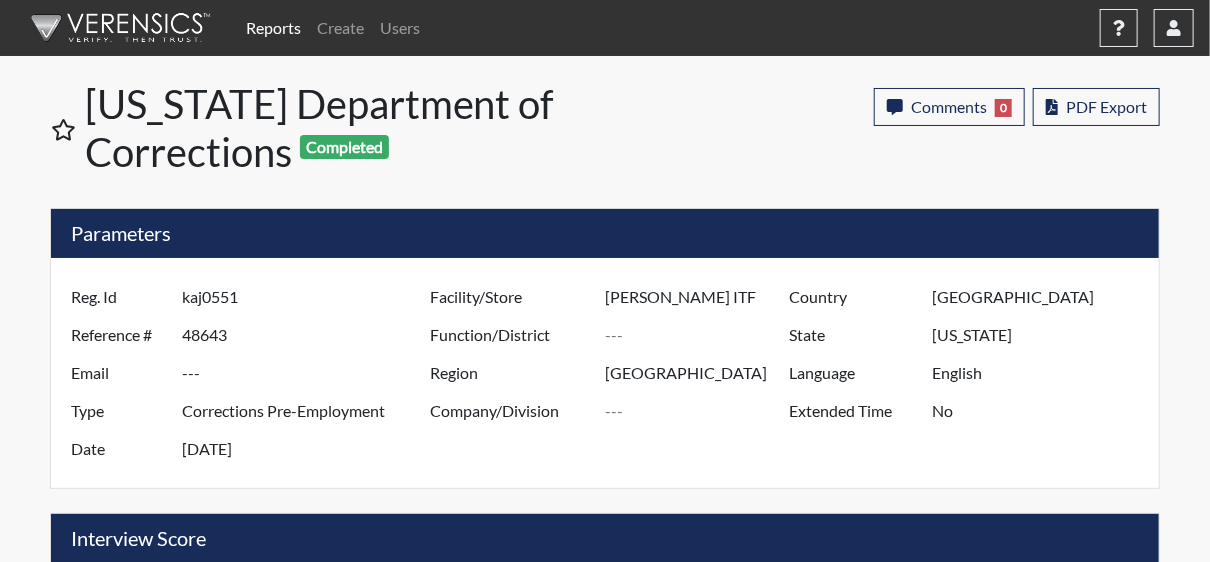 scroll, scrollTop: 999668, scrollLeft: 999168, axis: both 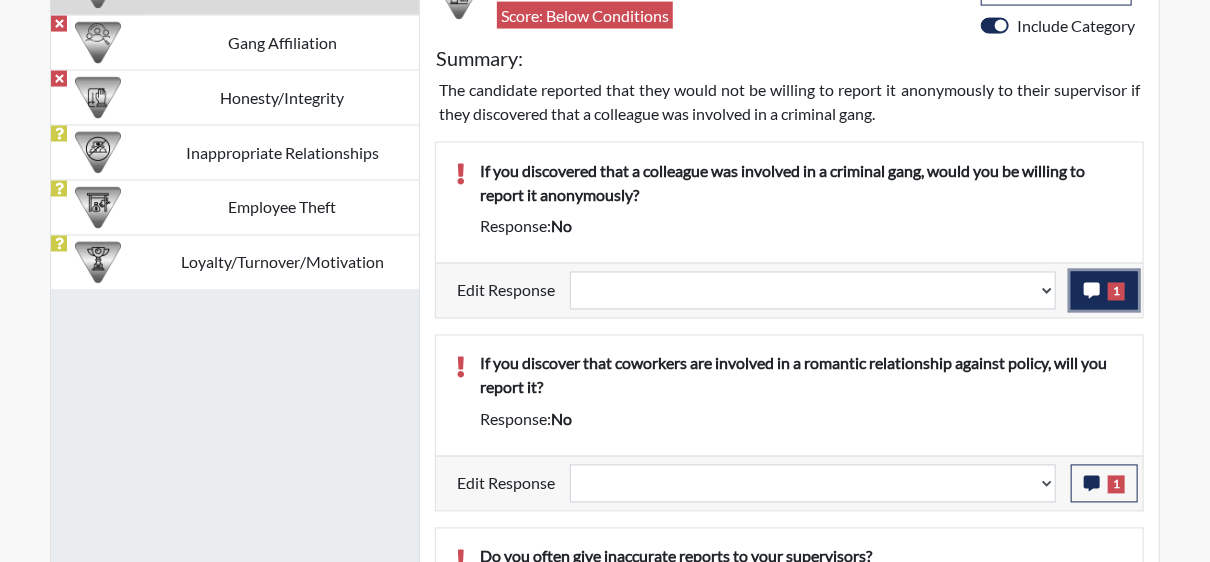click 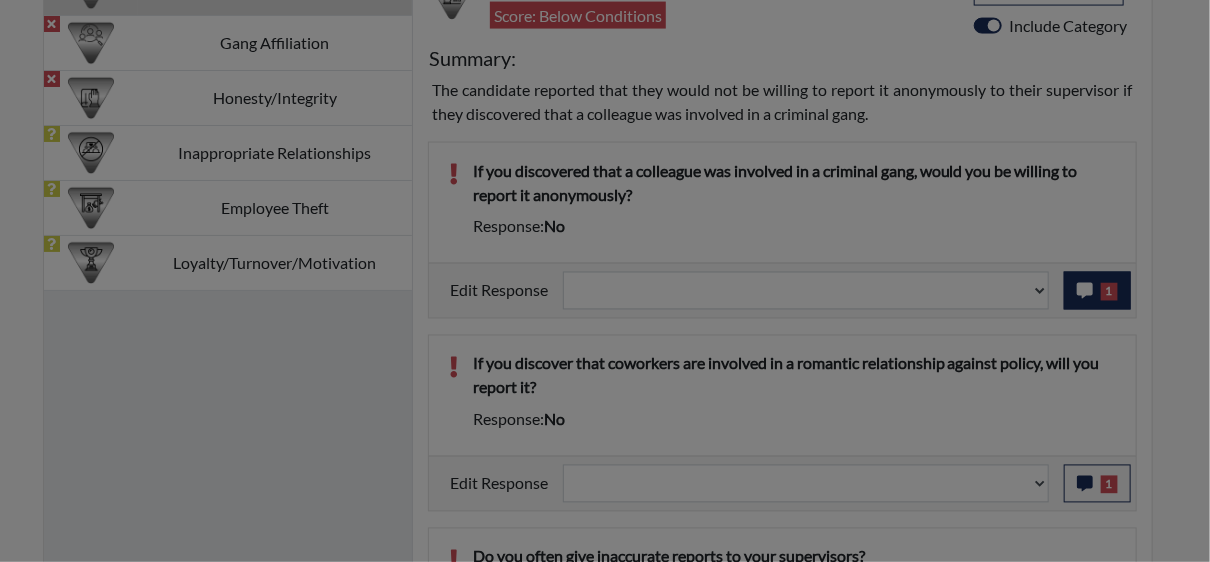 click at bounding box center (605, 281) 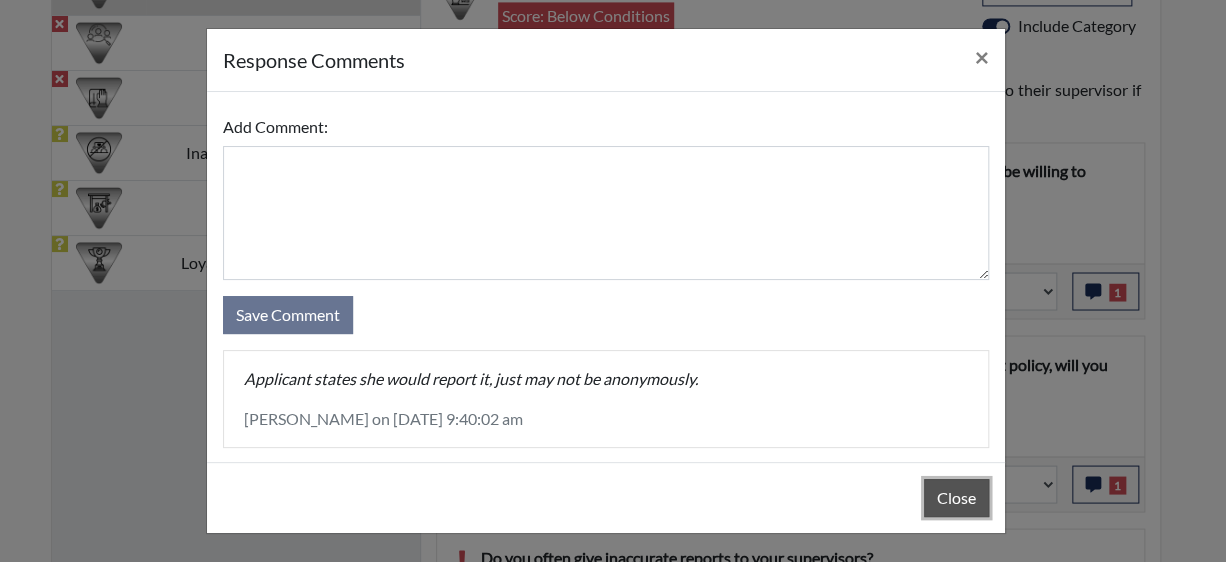 click on "Close" at bounding box center [956, 498] 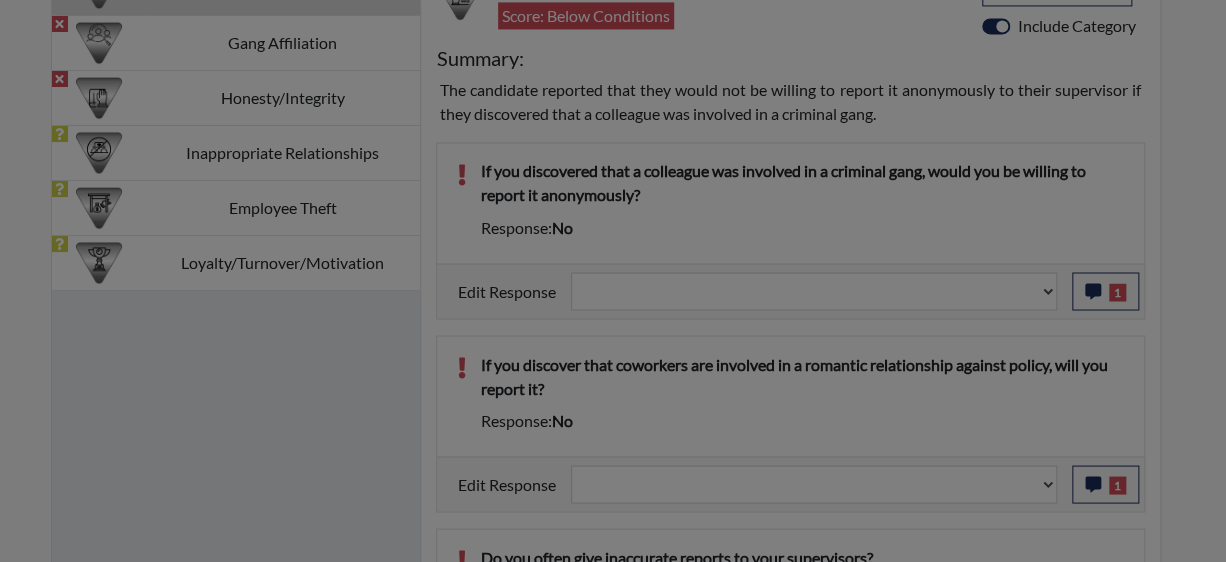 drag, startPoint x: 946, startPoint y: 498, endPoint x: 1021, endPoint y: 355, distance: 161.47446 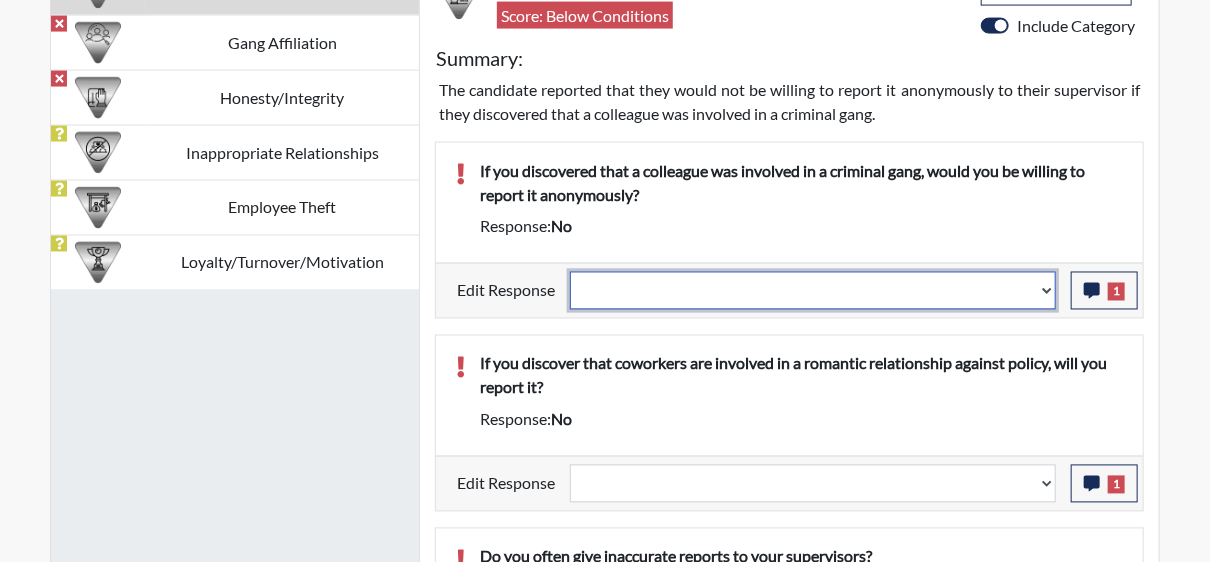 click on "Question is not relevant. Results will be updated. Reasonable explanation provided. Results will be updated. Response confirmed, which places the score below conditions. Clear the response edit. Results will be updated." at bounding box center [813, 291] 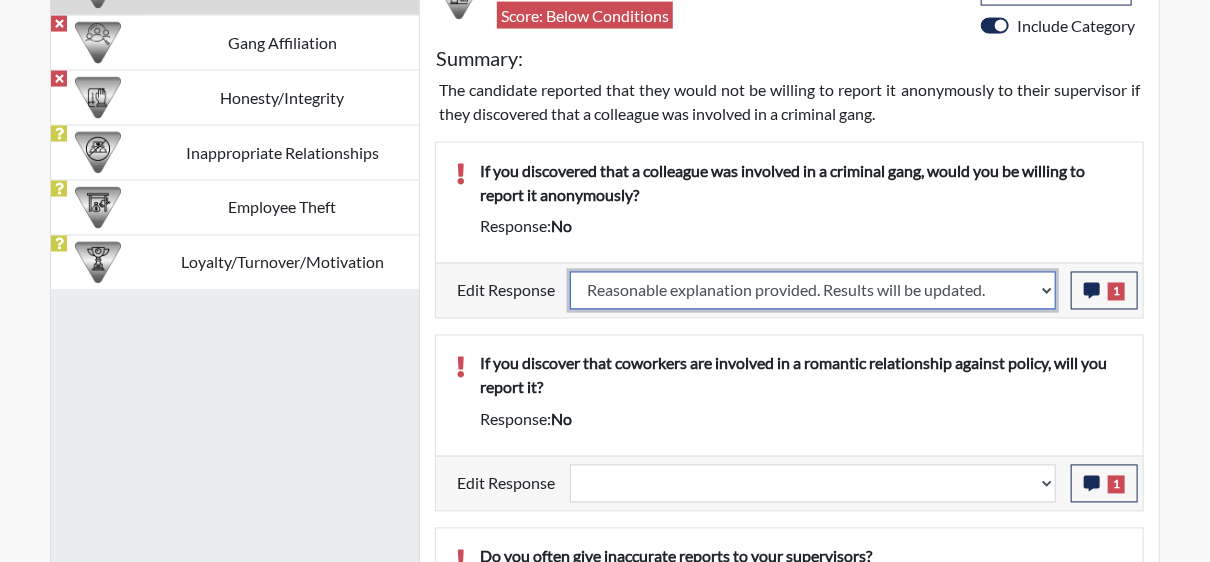 click on "Question is not relevant. Results will be updated. Reasonable explanation provided. Results will be updated. Response confirmed, which places the score below conditions. Clear the response edit. Results will be updated." at bounding box center [813, 291] 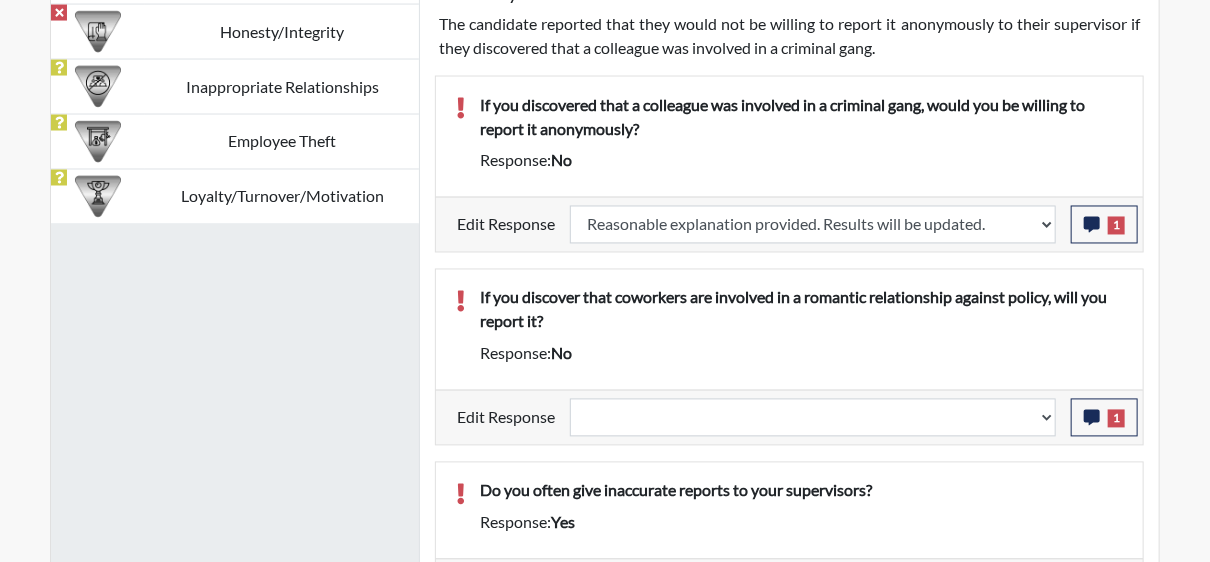 select 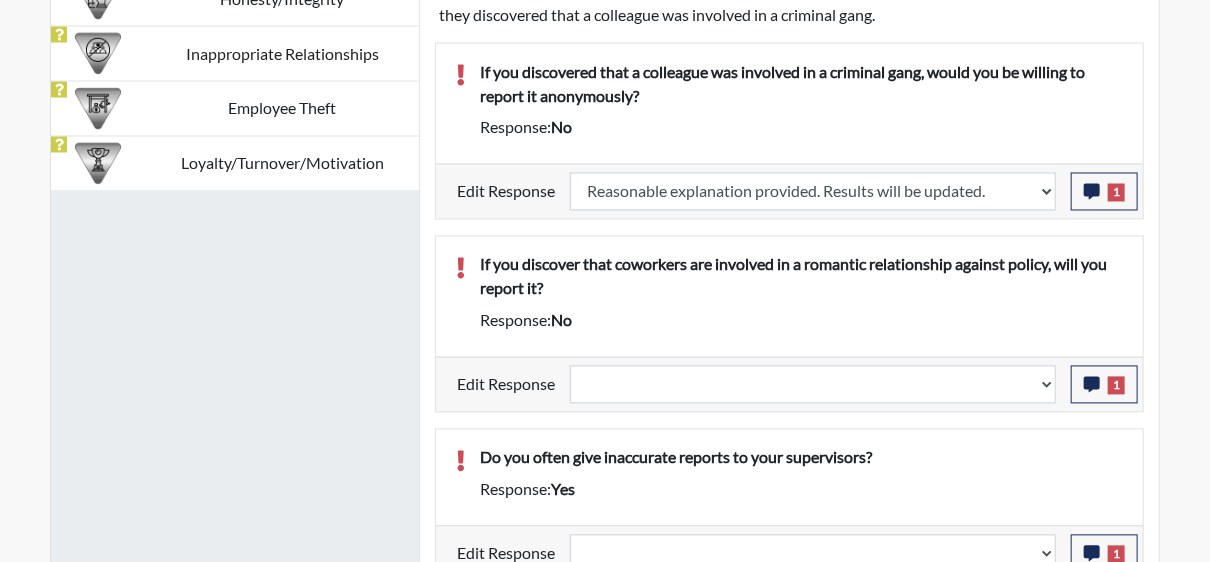 scroll, scrollTop: 1400, scrollLeft: 0, axis: vertical 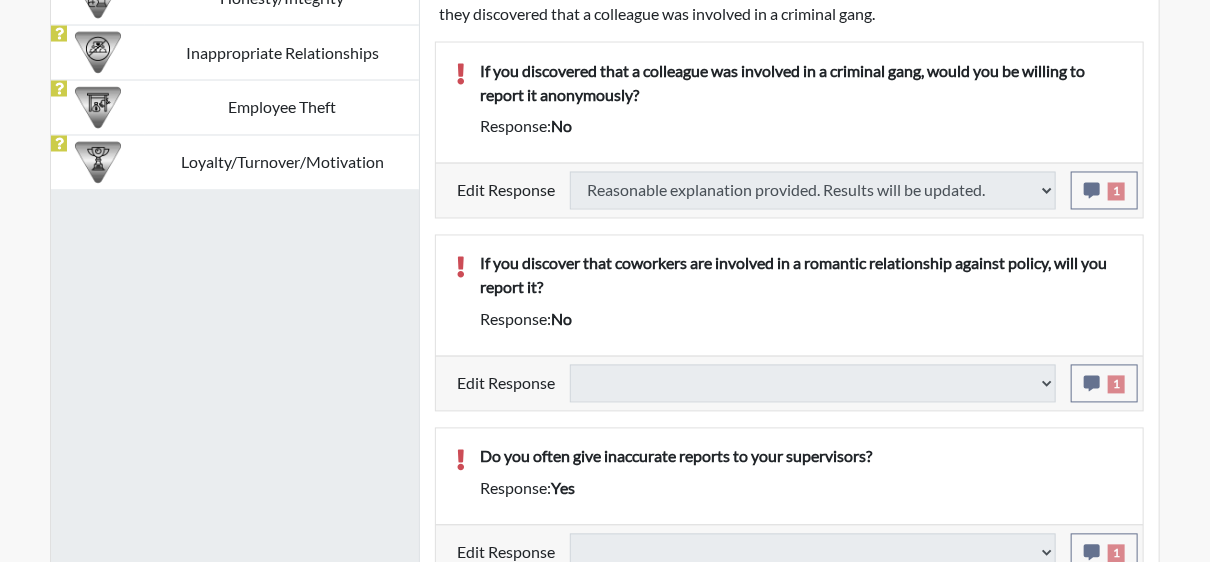 select 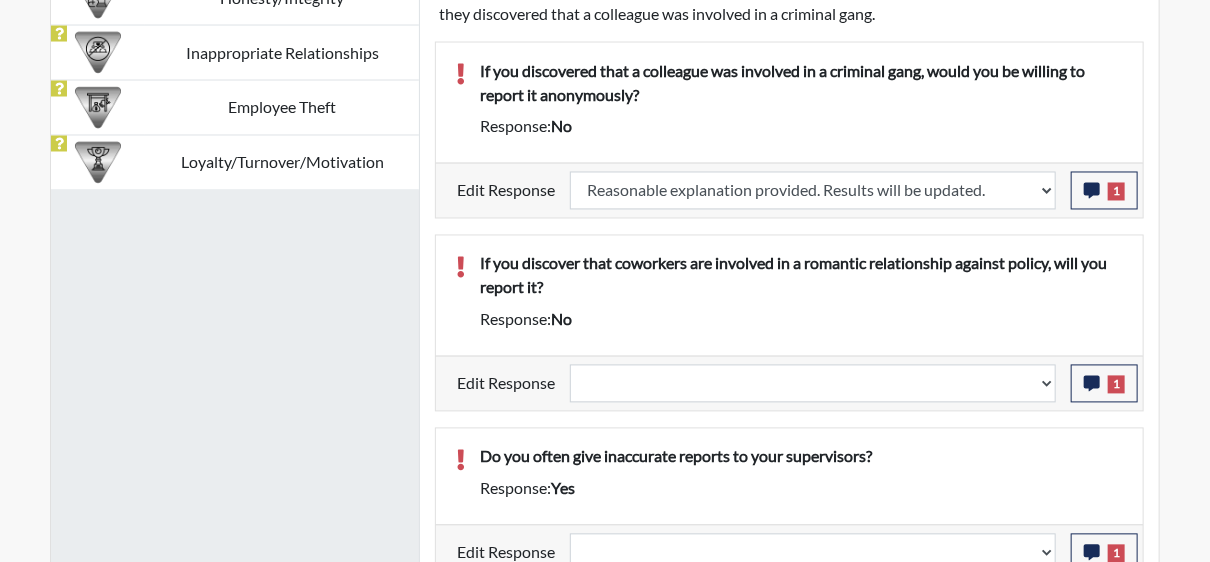 scroll, scrollTop: 999668, scrollLeft: 999168, axis: both 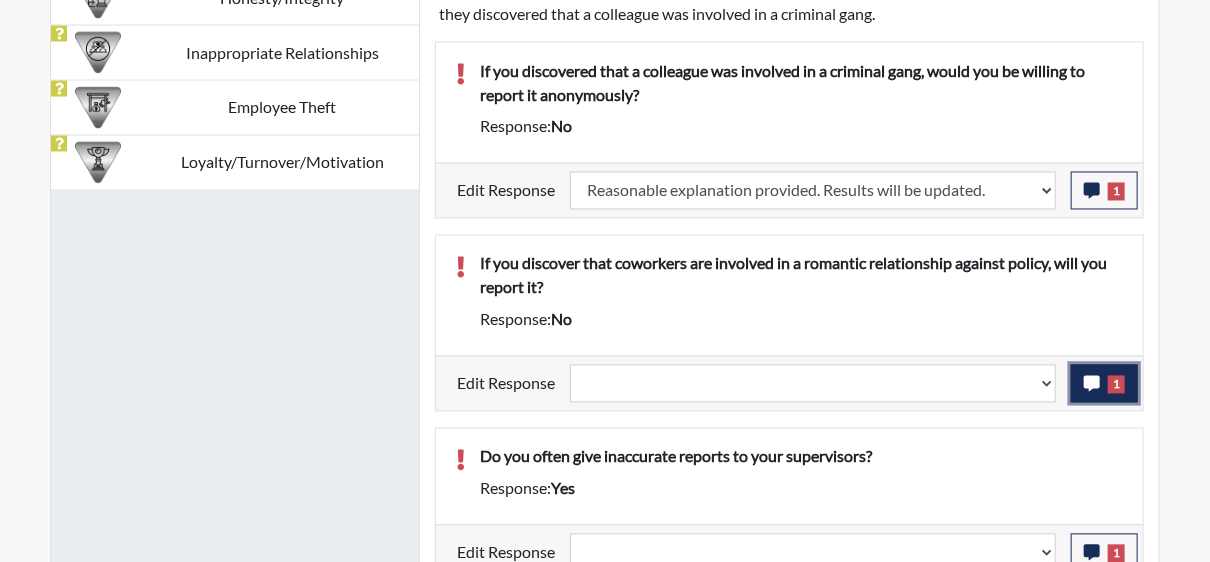 click on "1" at bounding box center (1104, 384) 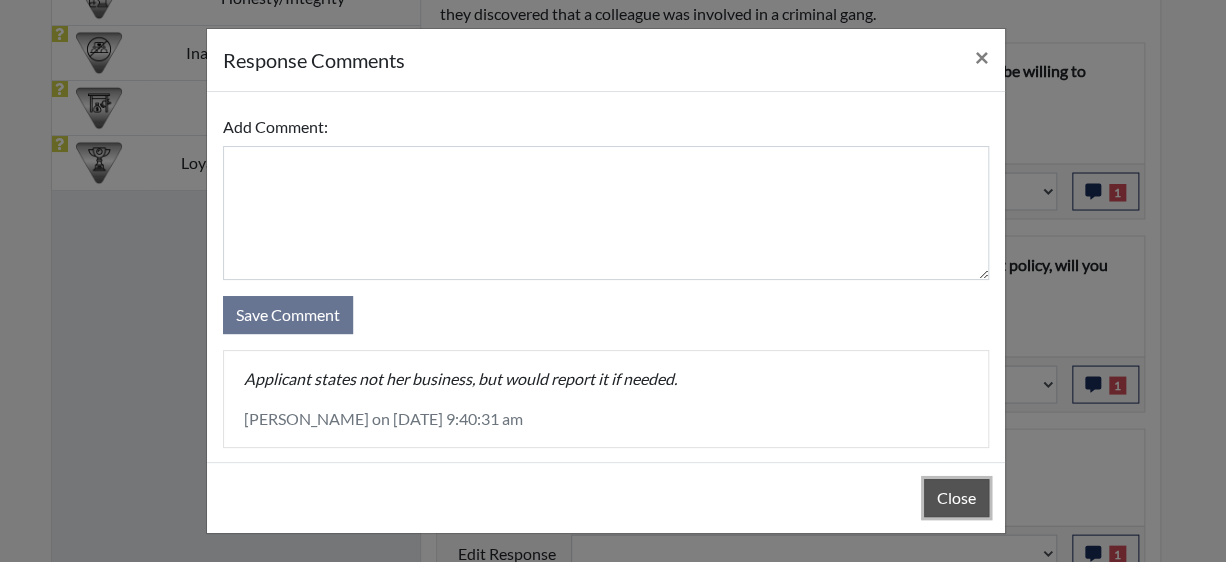 click on "Close" at bounding box center [956, 498] 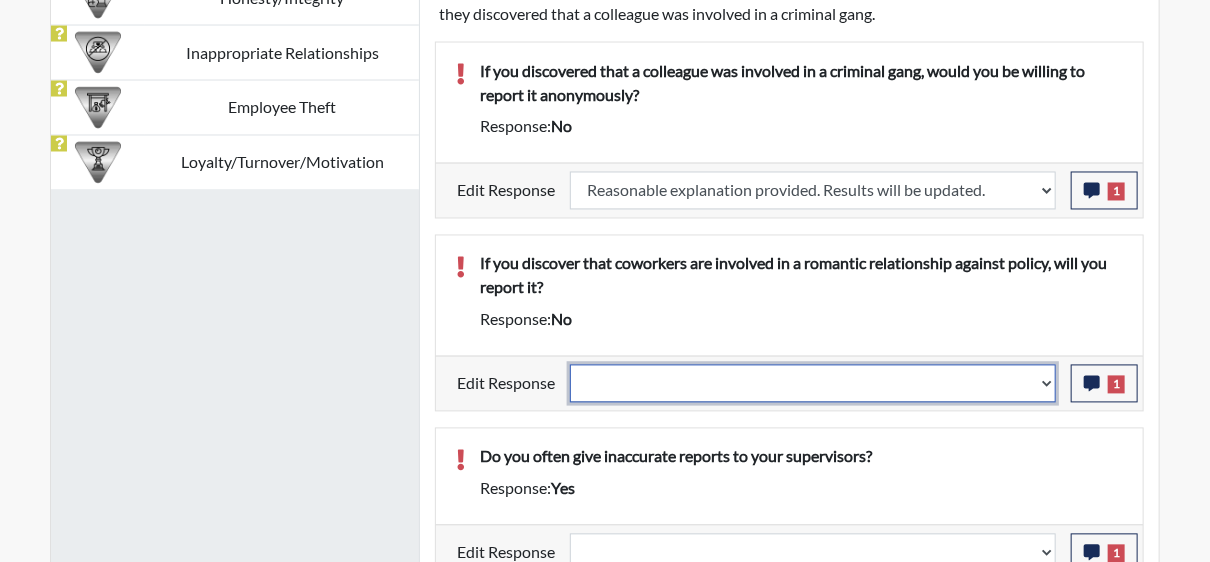 click on "Question is not relevant. Results will be updated. Reasonable explanation provided. Results will be updated. Response confirmed, which places the score below conditions. Clear the response edit. Results will be updated." at bounding box center (813, 384) 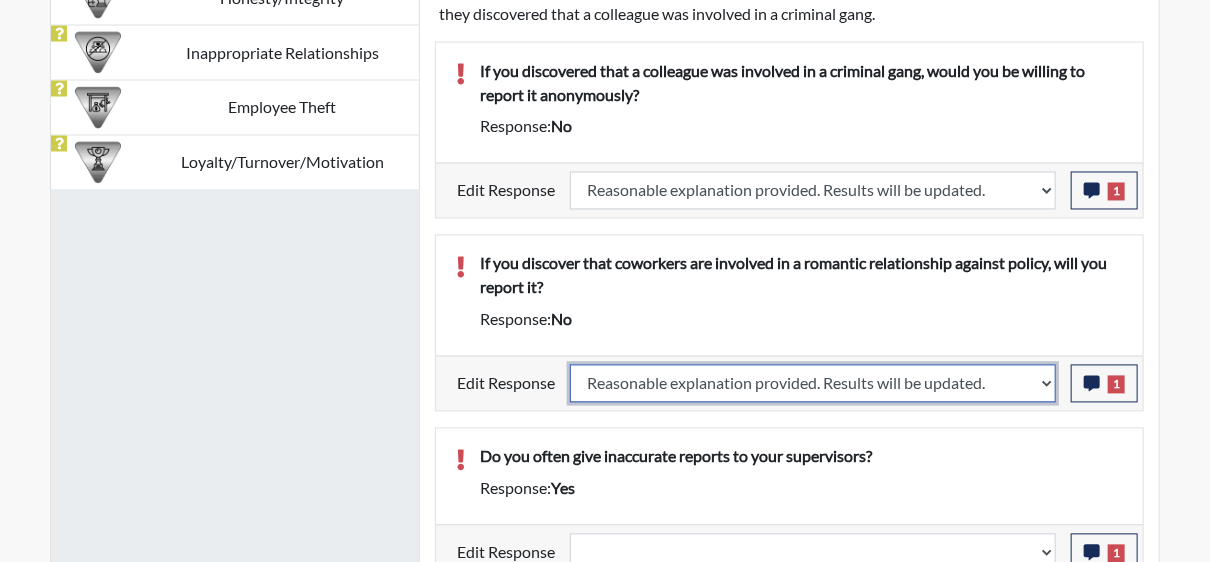 click on "Question is not relevant. Results will be updated. Reasonable explanation provided. Results will be updated. Response confirmed, which places the score below conditions. Clear the response edit. Results will be updated." at bounding box center [813, 384] 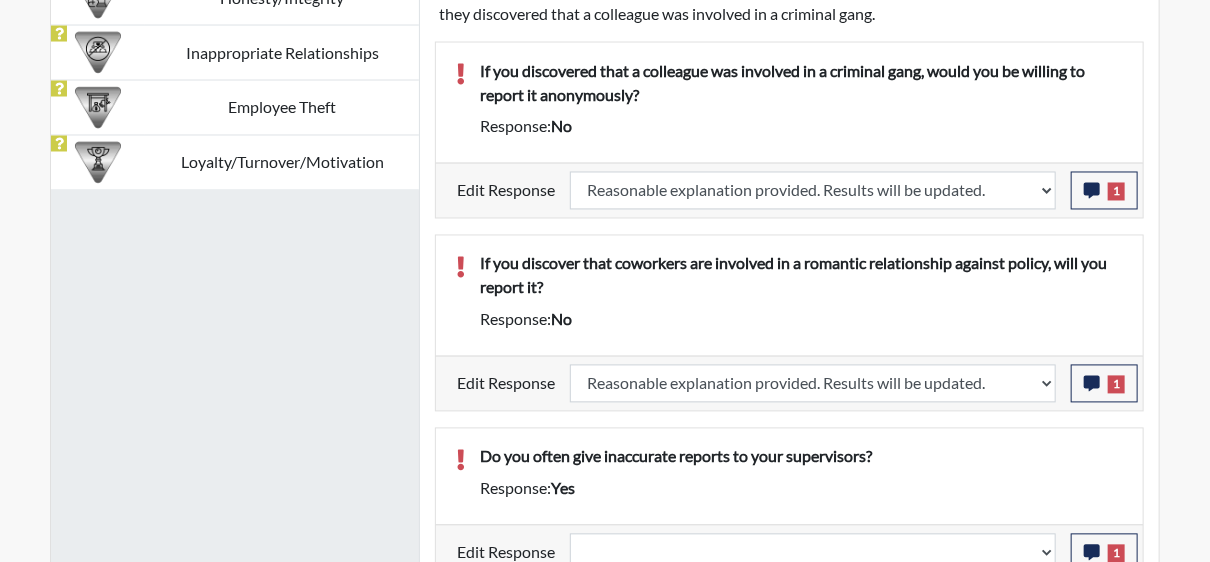 select 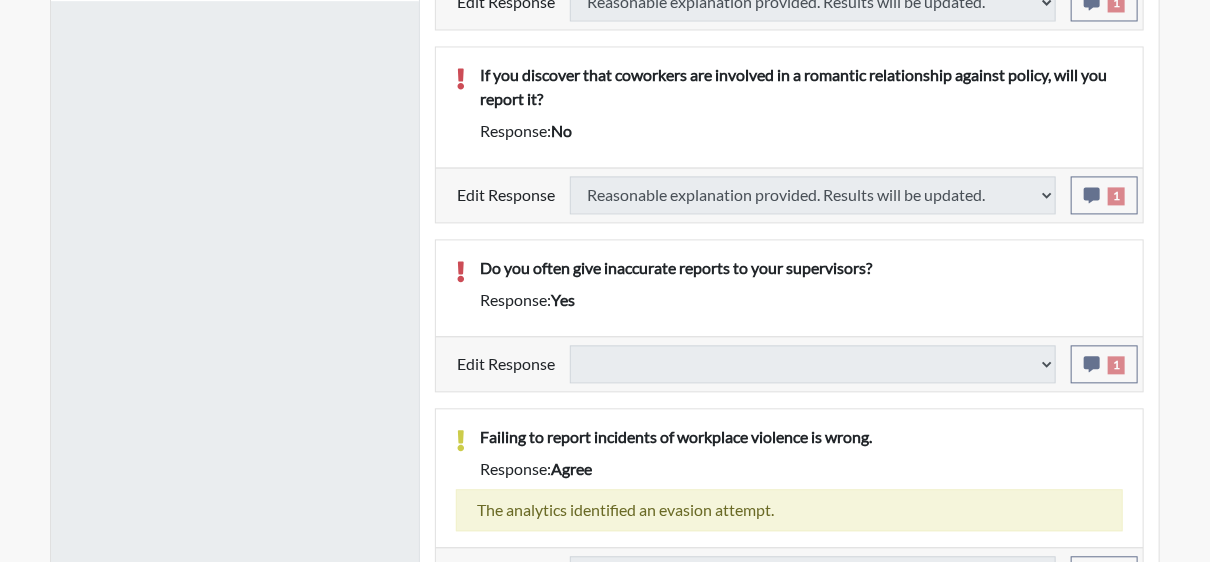 scroll, scrollTop: 1600, scrollLeft: 0, axis: vertical 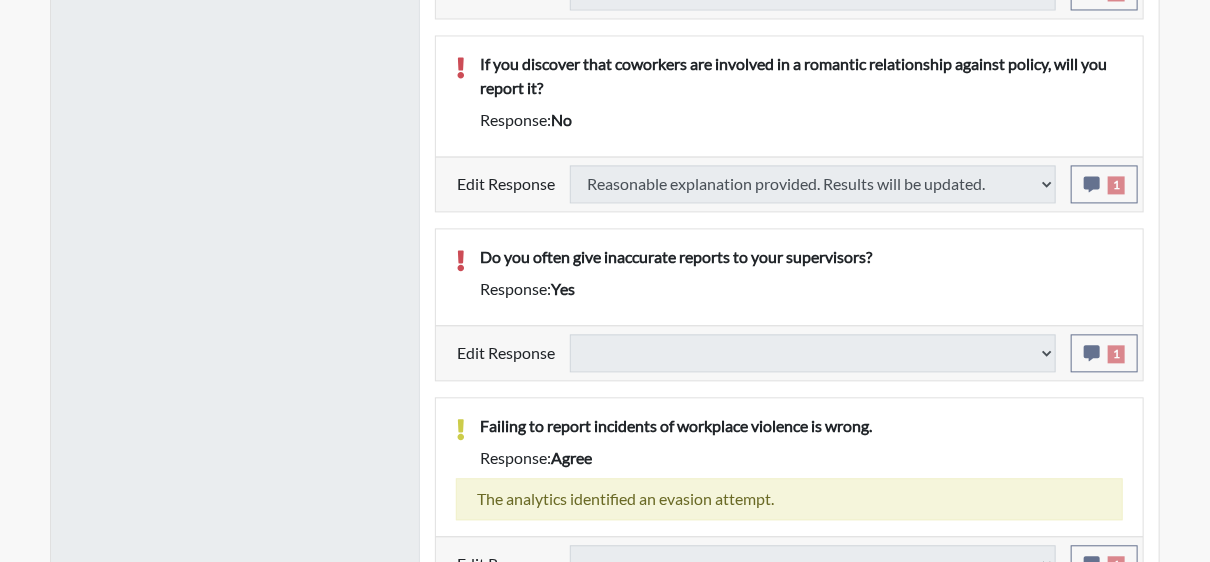 select 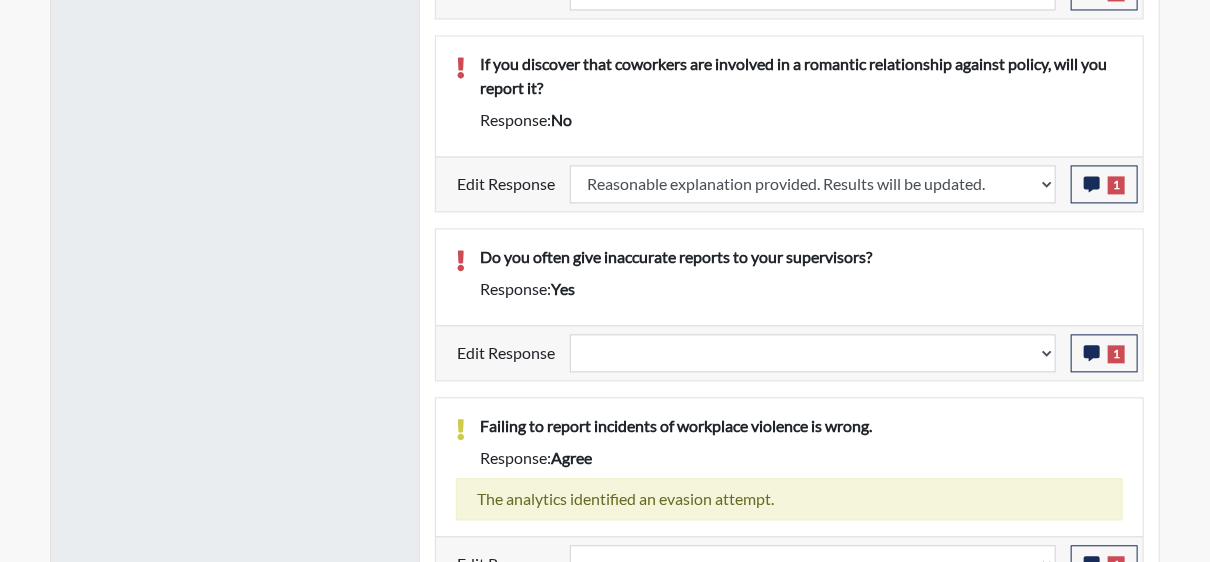 scroll, scrollTop: 999668, scrollLeft: 999168, axis: both 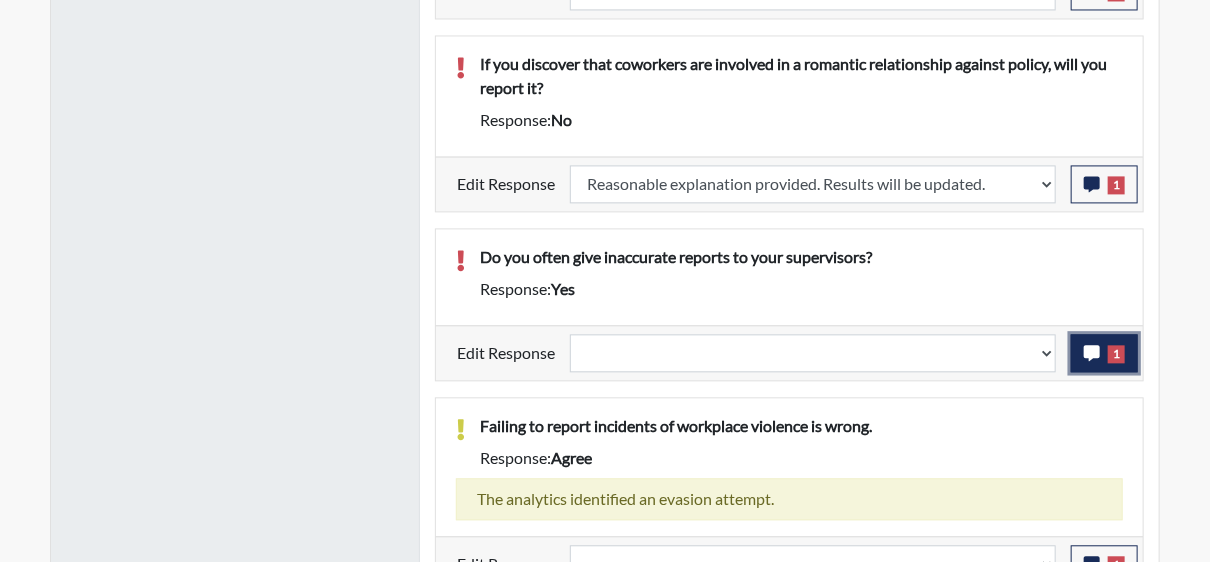 click 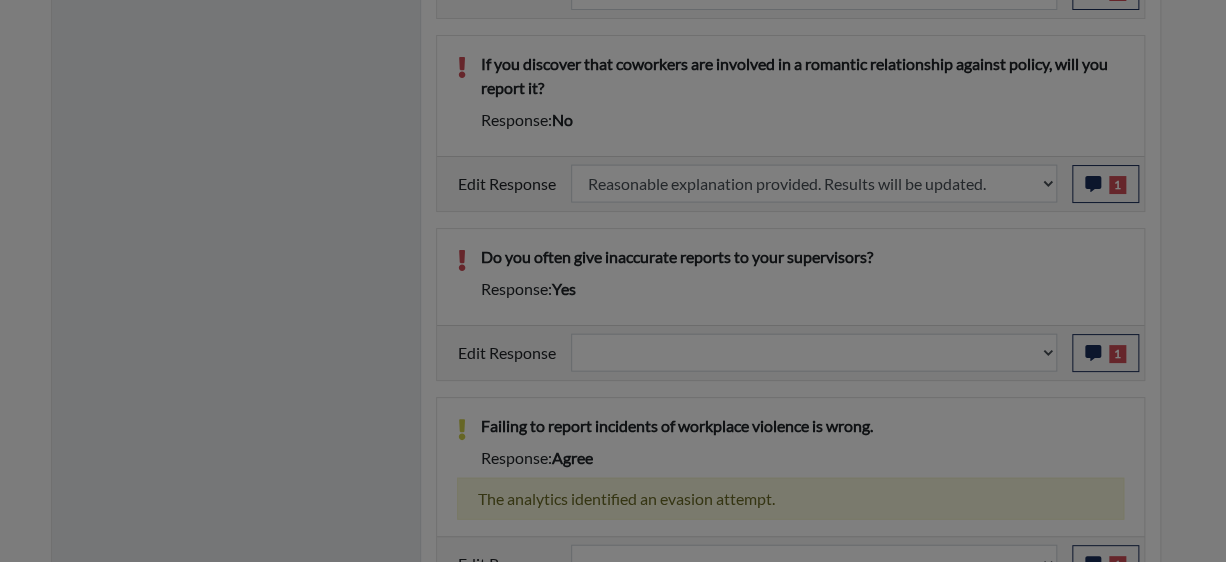 click at bounding box center [613, 281] 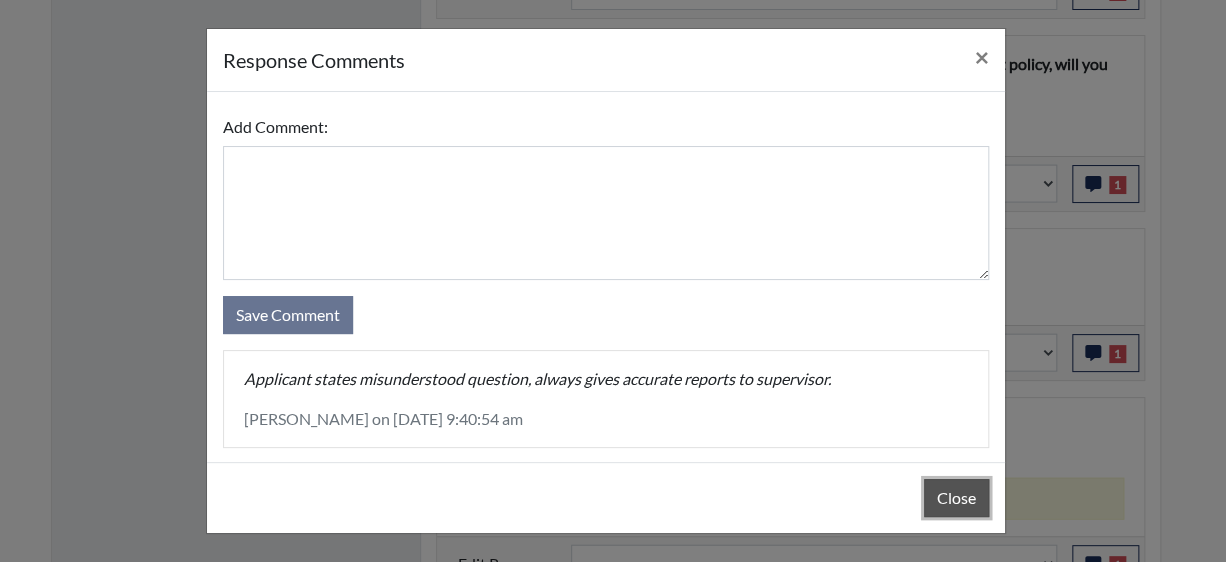 click on "Close" at bounding box center [956, 498] 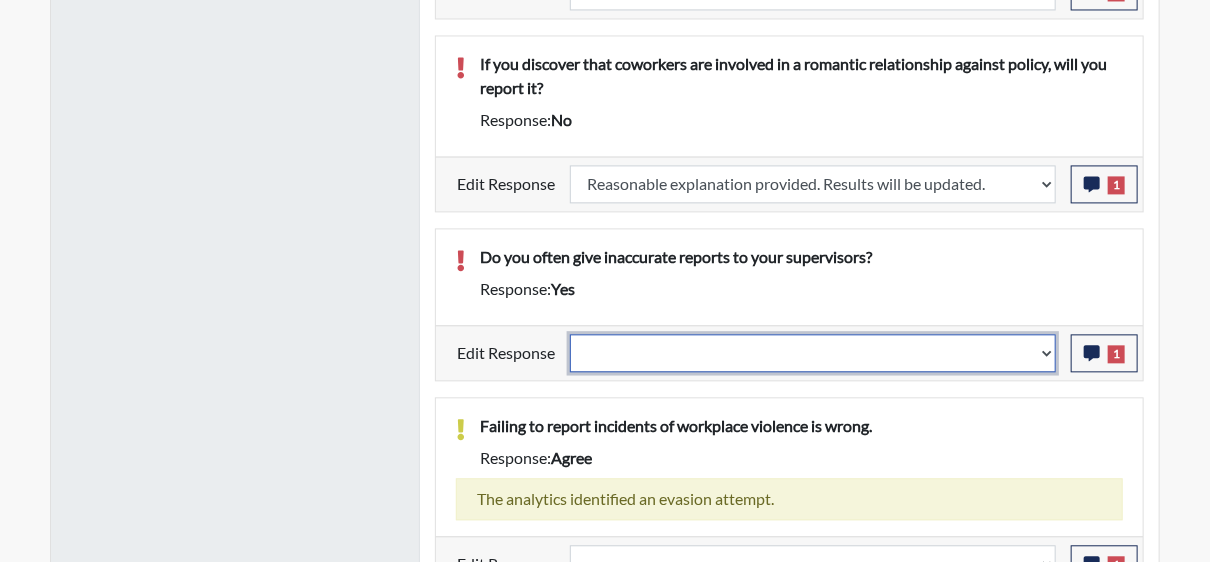 click on "Question is not relevant. Results will be updated. Reasonable explanation provided. Results will be updated. Response confirmed, which places the score below conditions. Clear the response edit. Results will be updated." at bounding box center [813, 353] 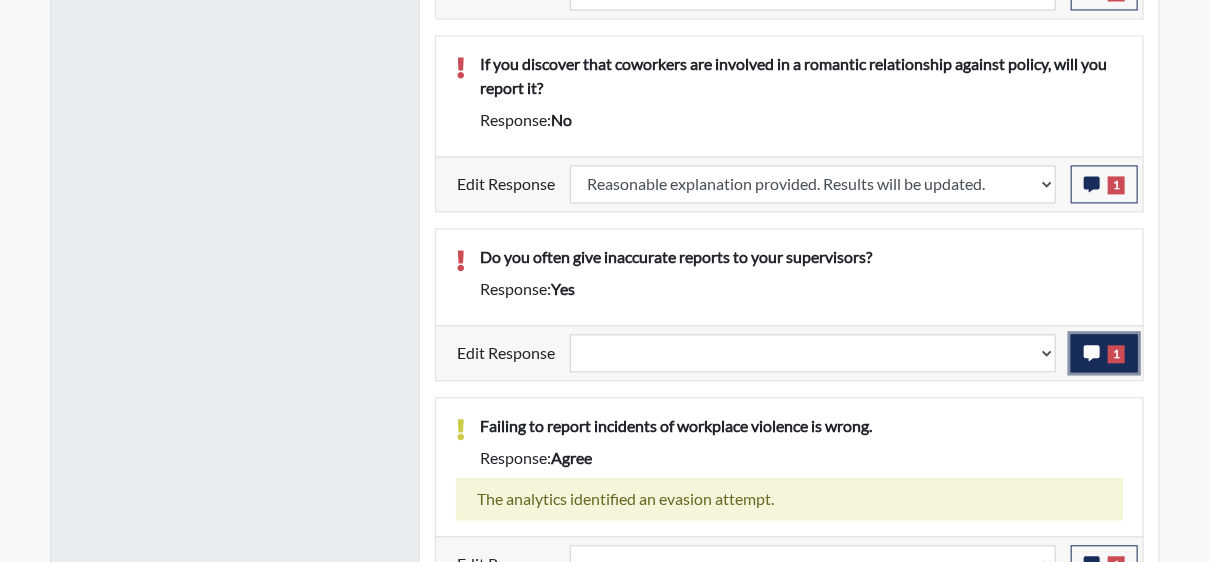 click 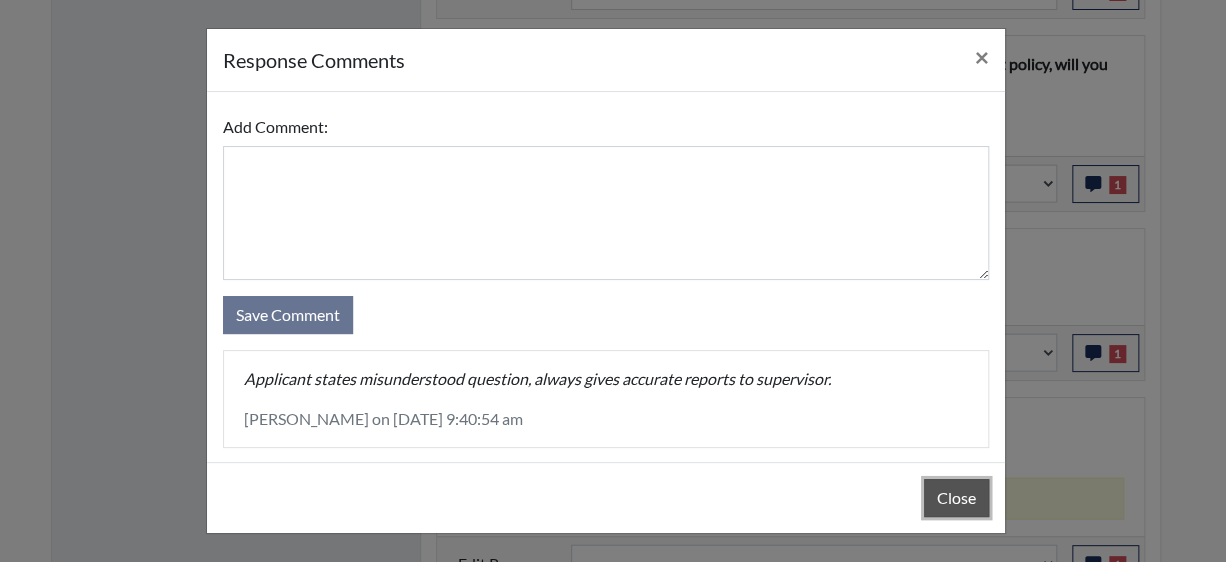 click on "Close" at bounding box center [956, 498] 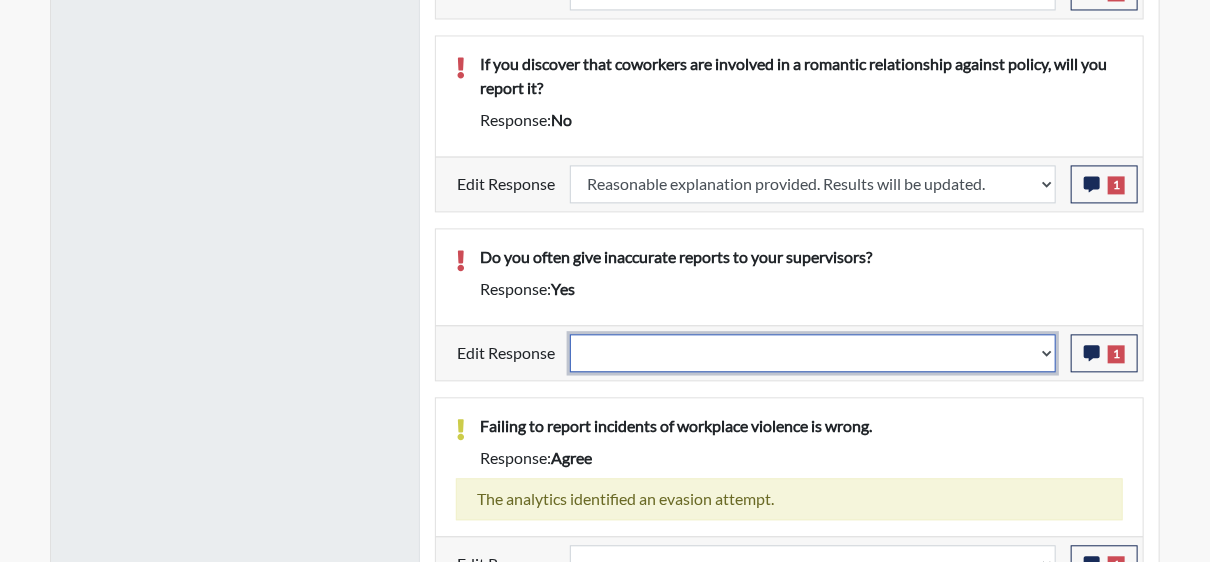 click on "Question is not relevant. Results will be updated. Reasonable explanation provided. Results will be updated. Response confirmed, which places the score below conditions. Clear the response edit. Results will be updated." at bounding box center (813, 353) 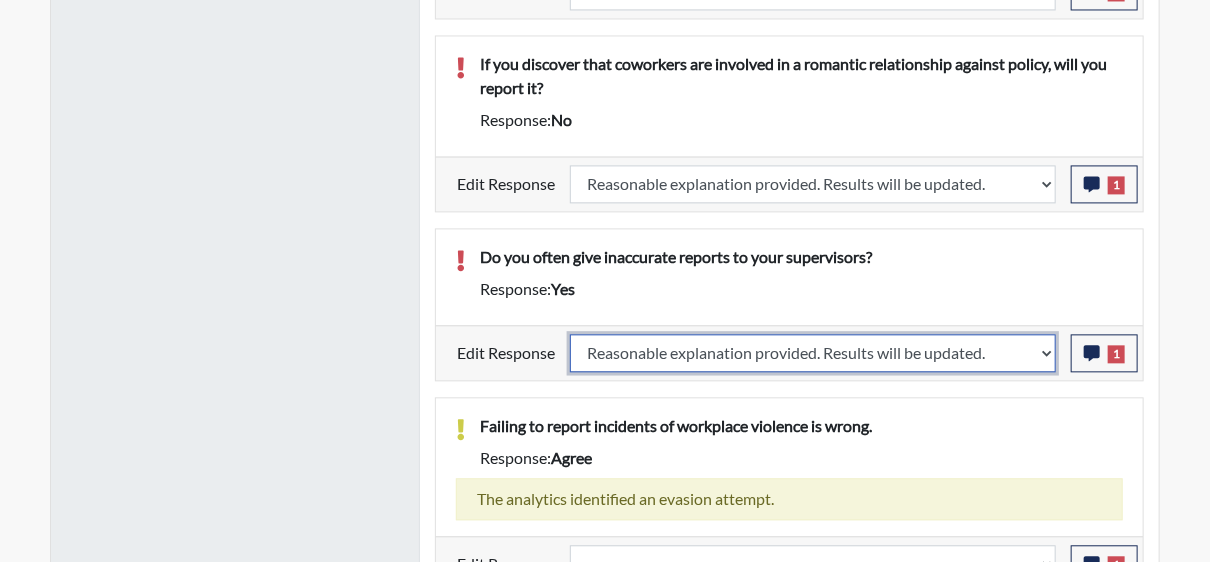 click on "Question is not relevant. Results will be updated. Reasonable explanation provided. Results will be updated. Response confirmed, which places the score below conditions. Clear the response edit. Results will be updated." at bounding box center [813, 353] 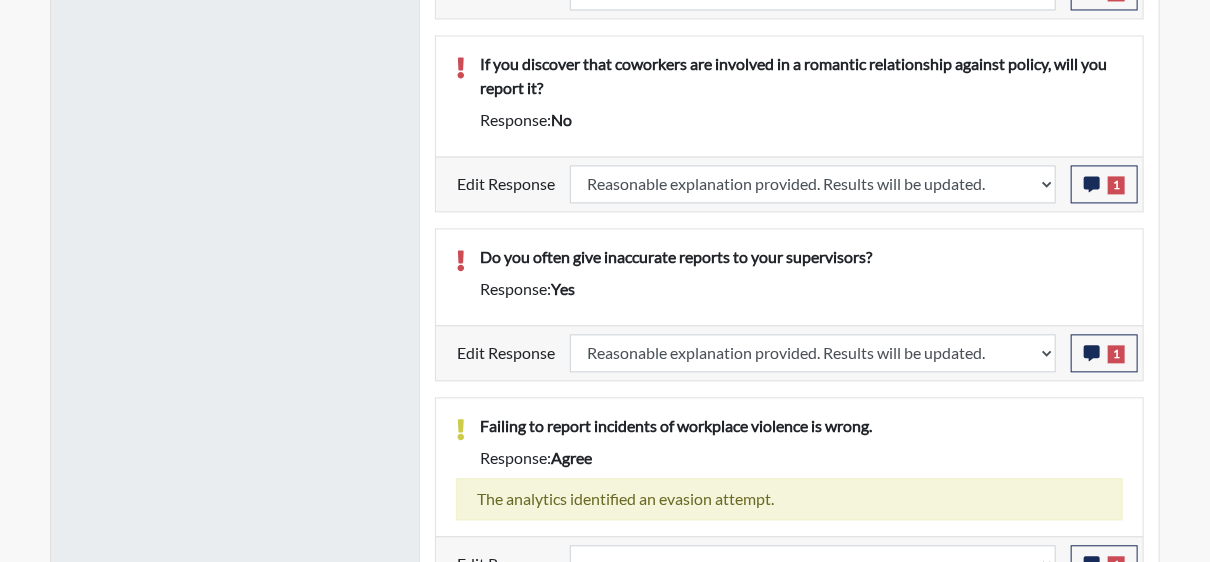 select 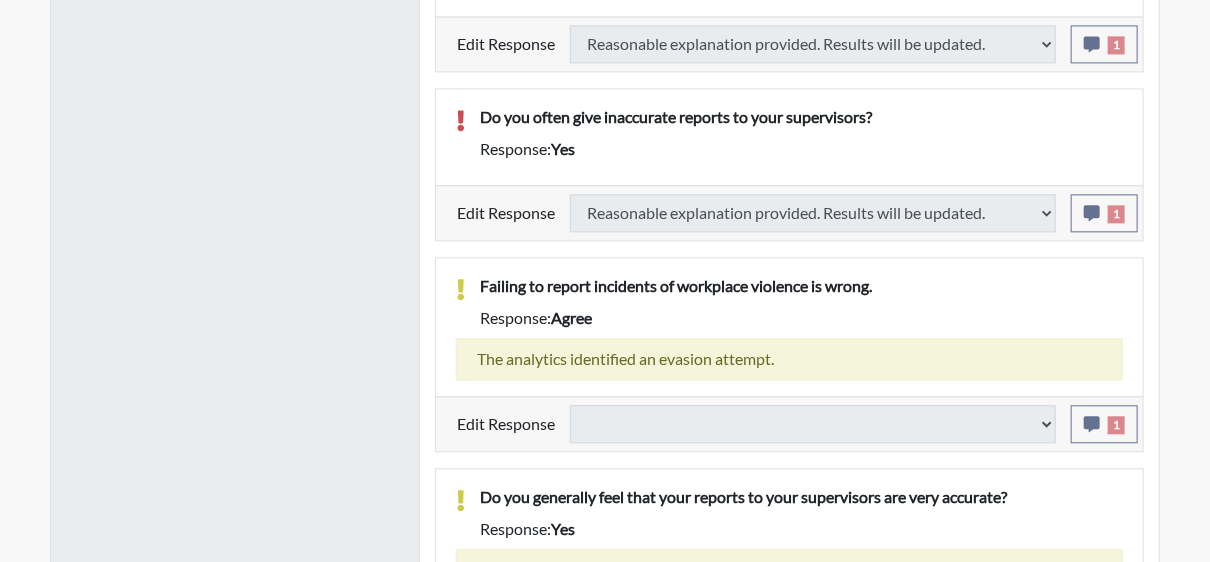 scroll, scrollTop: 1800, scrollLeft: 0, axis: vertical 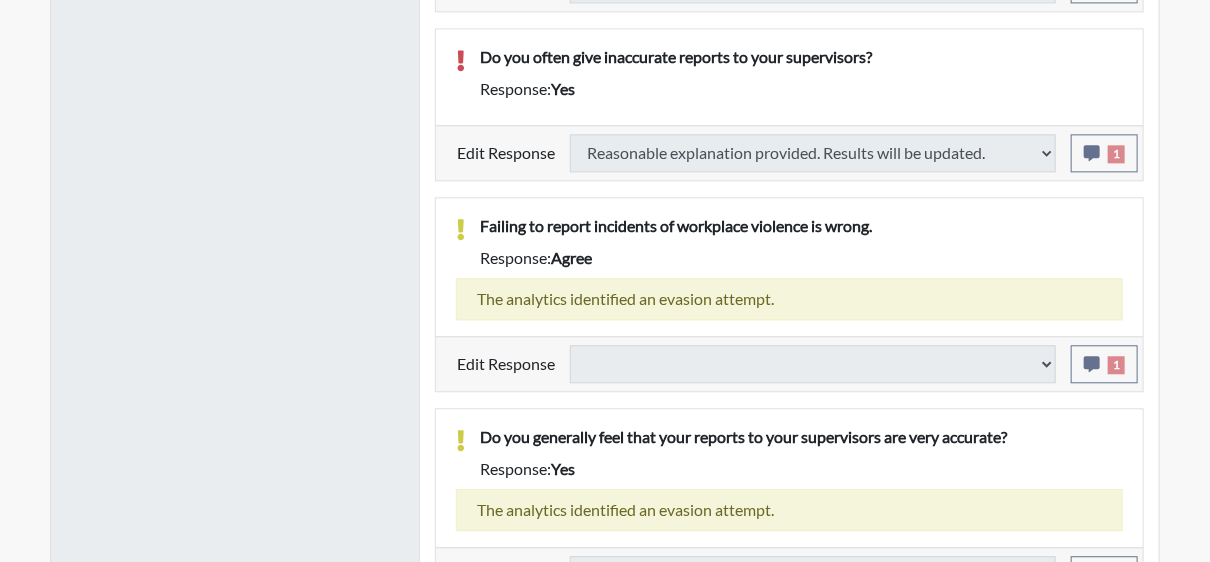 type on "Above Conditions" 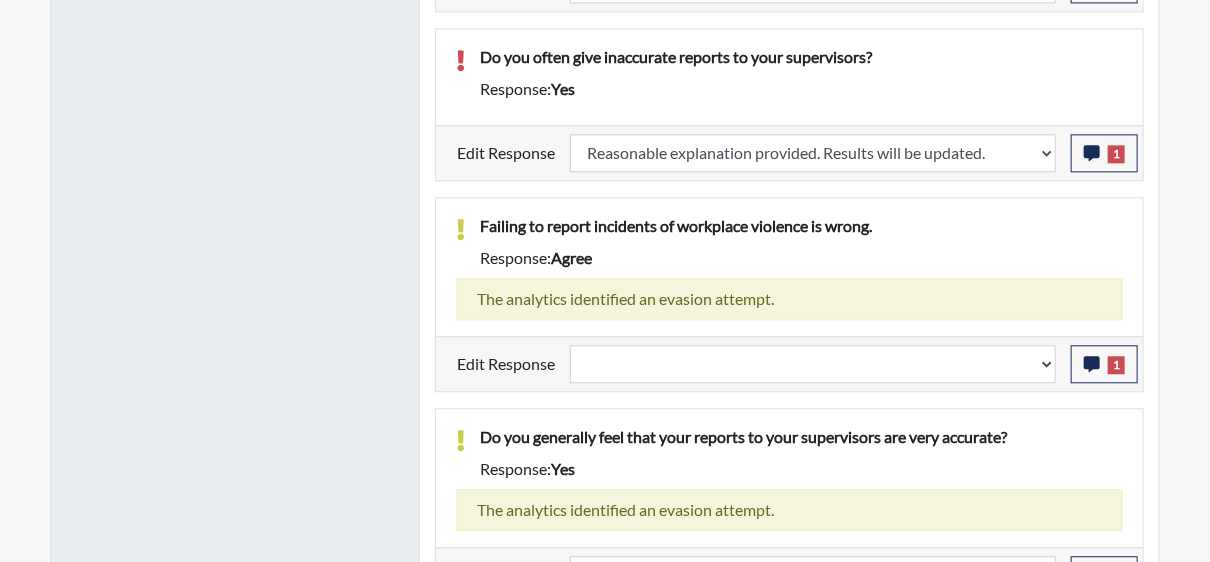 scroll, scrollTop: 999668, scrollLeft: 999168, axis: both 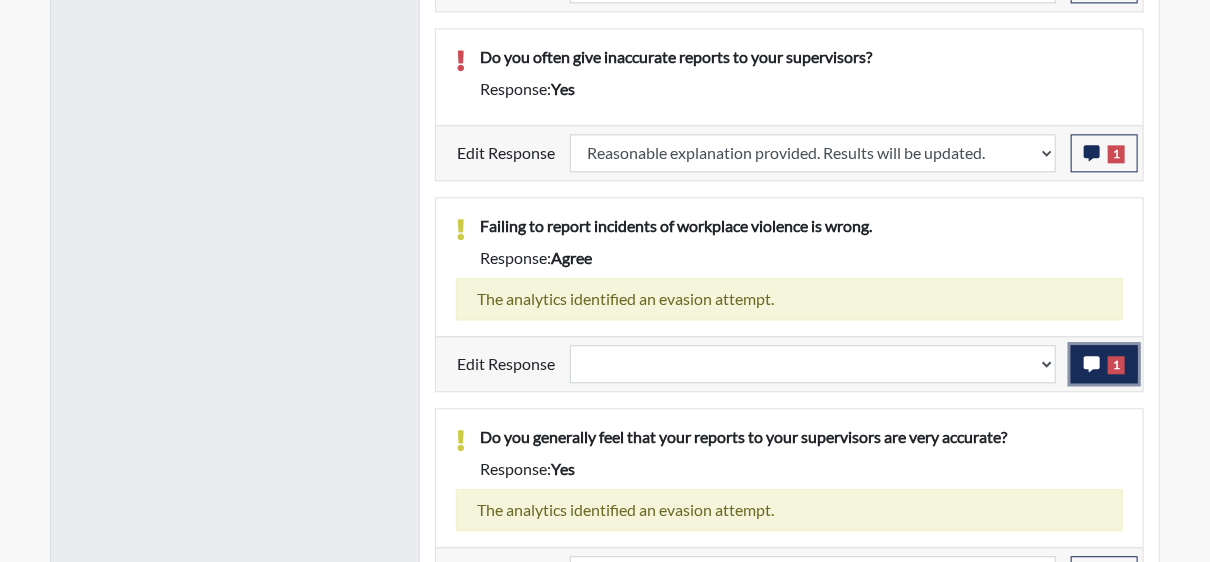 click 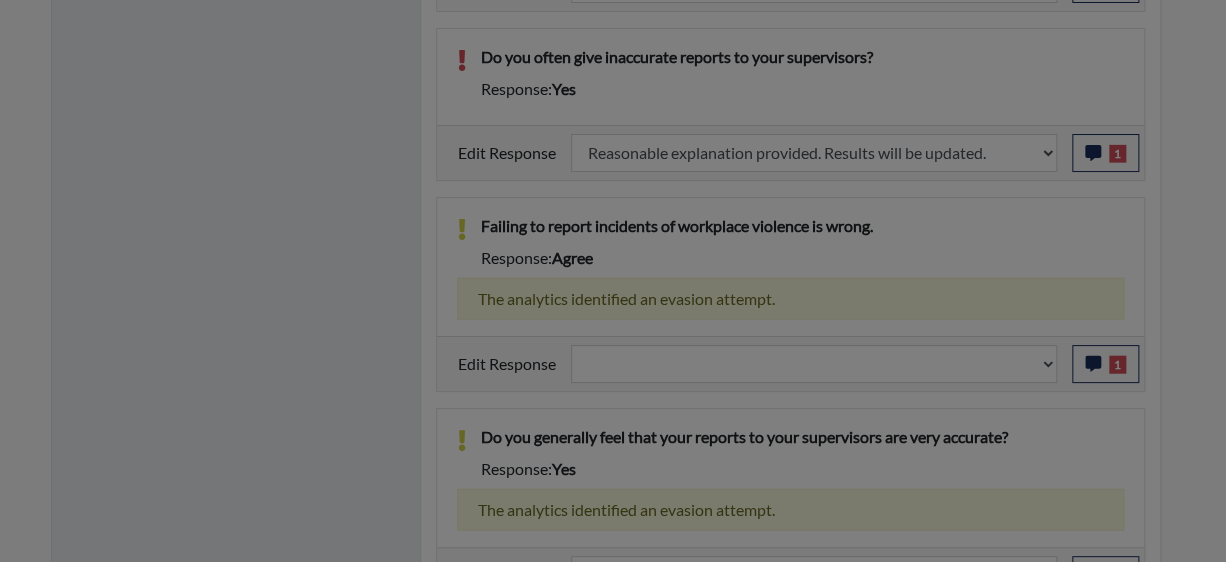 click at bounding box center (613, 281) 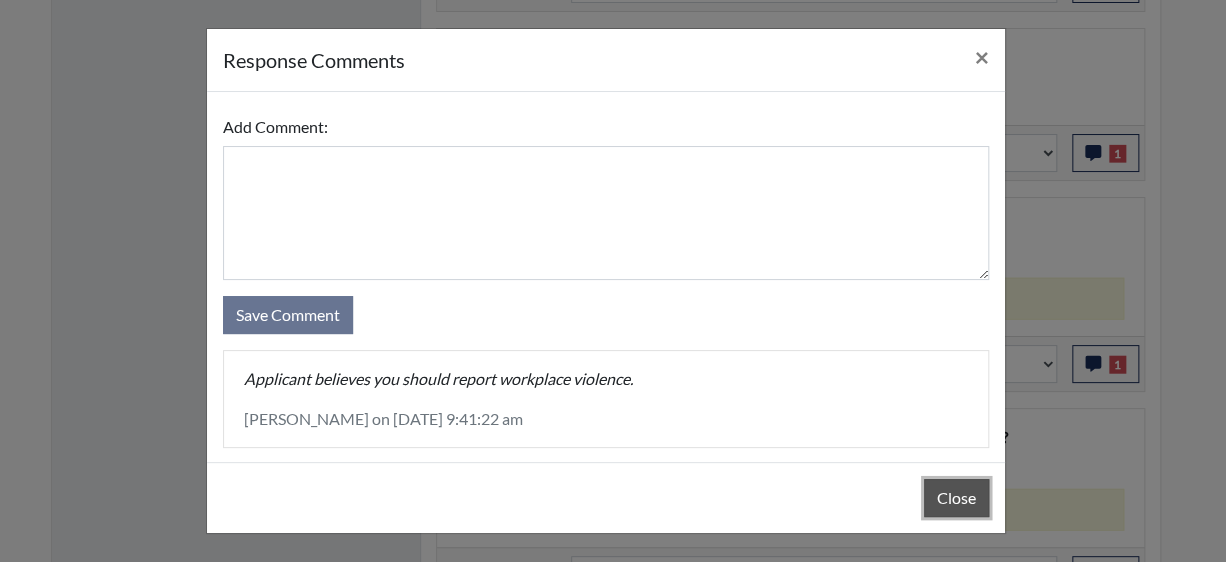 click on "Close" at bounding box center [956, 498] 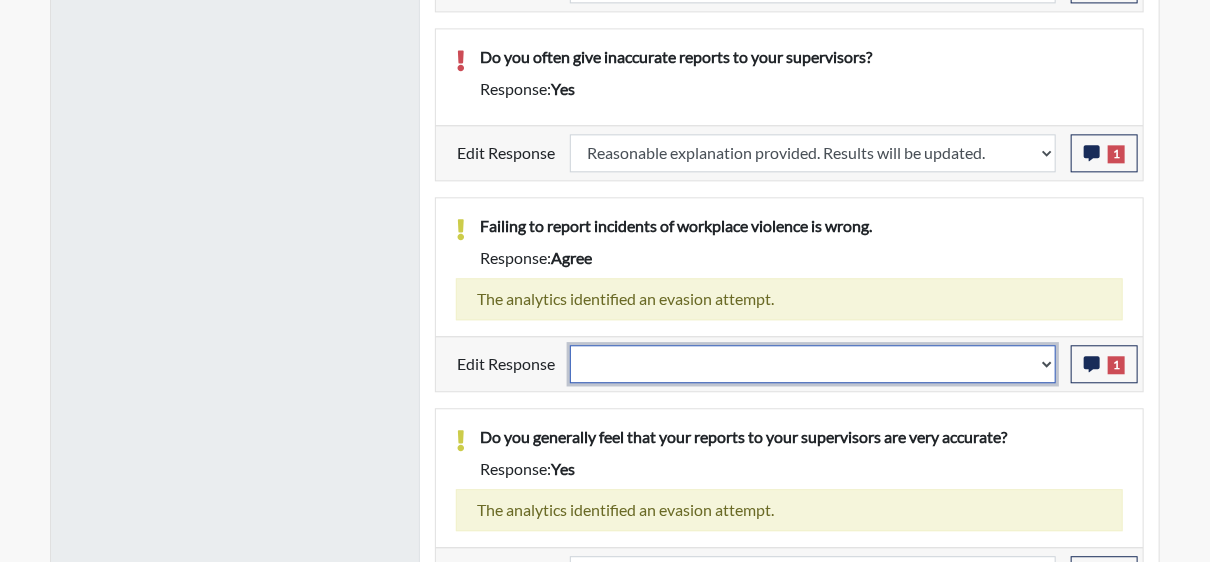 click on "Question is not relevant. Results will be updated. Reasonable explanation provided. Results will be updated. Response confirmed, which places the score below conditions. Clear the response edit. Results will be updated." at bounding box center (813, 364) 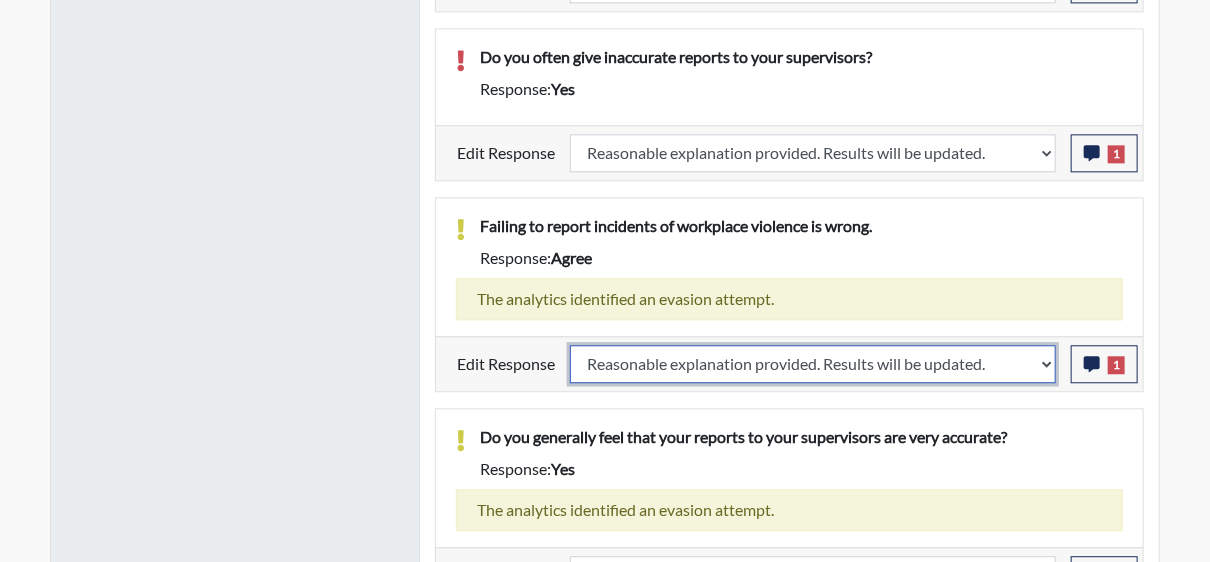 click on "Question is not relevant. Results will be updated. Reasonable explanation provided. Results will be updated. Response confirmed, which places the score below conditions. Clear the response edit. Results will be updated." at bounding box center (813, 364) 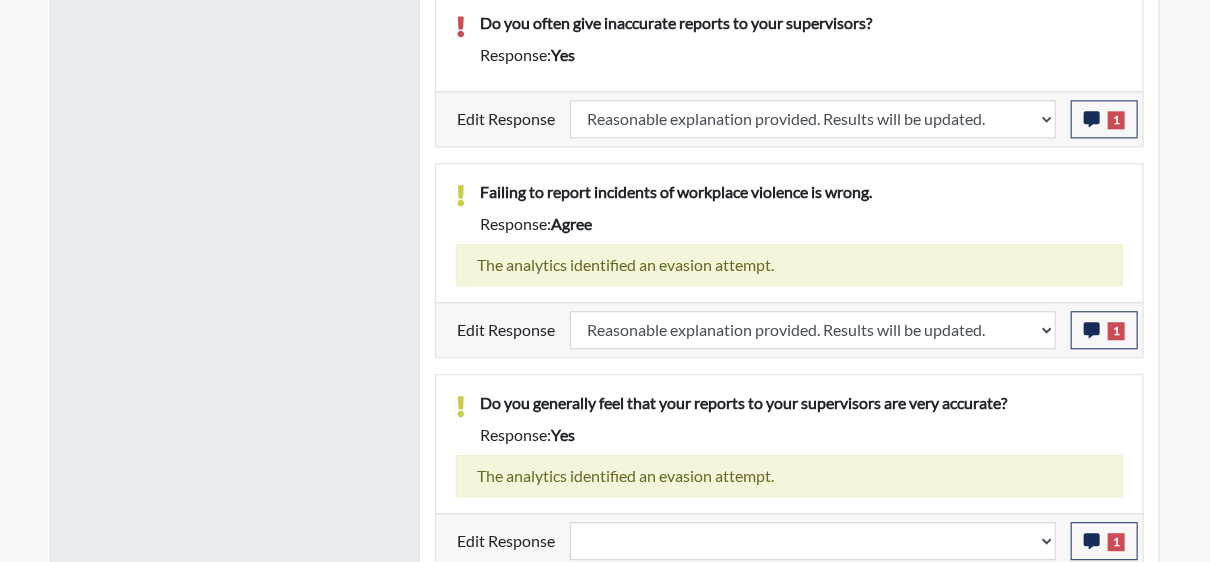 scroll, scrollTop: 999668, scrollLeft: 999168, axis: both 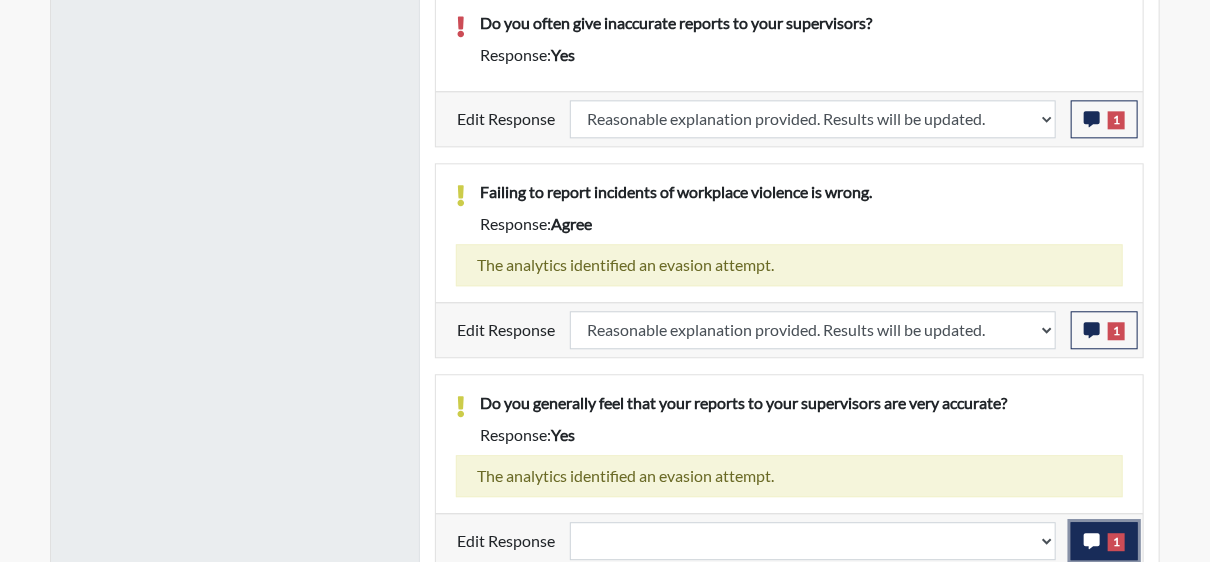click 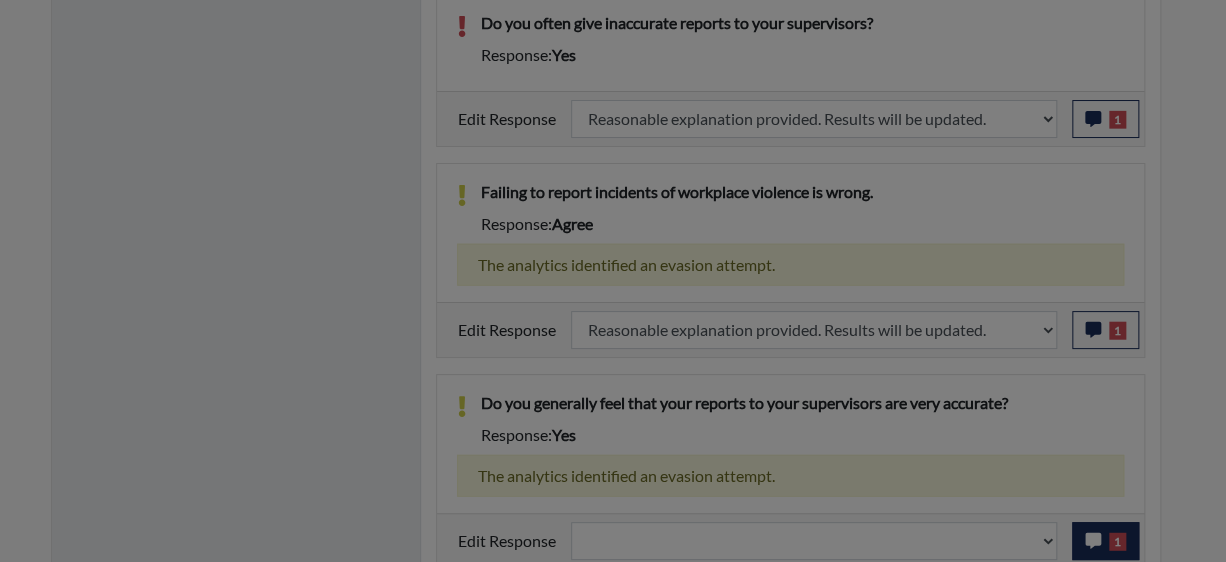 click at bounding box center [613, 281] 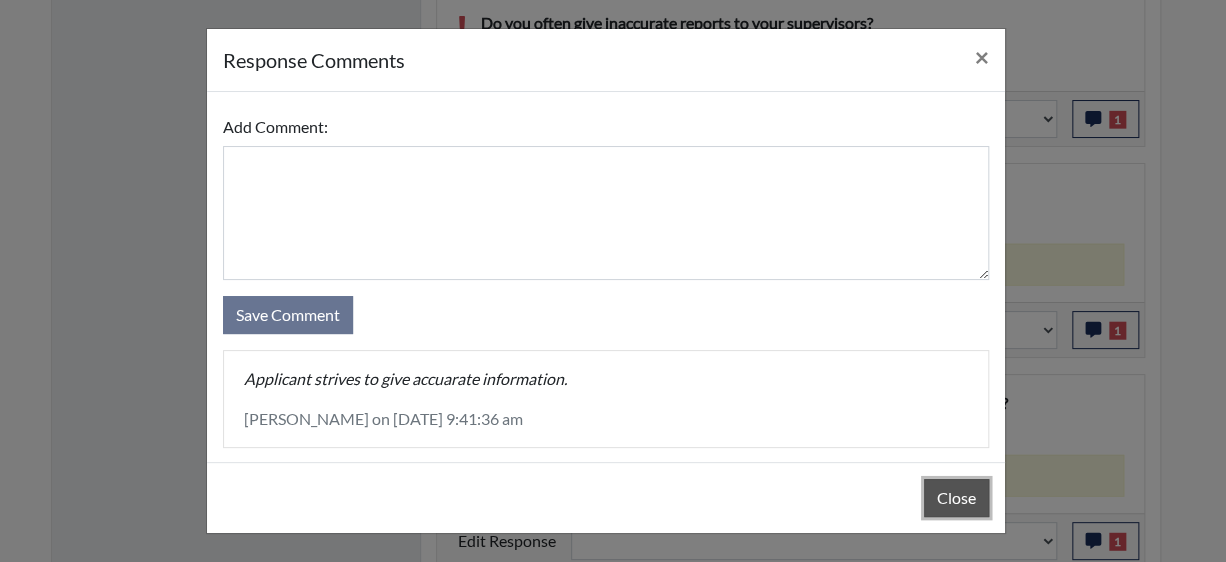 click on "Close" at bounding box center (956, 498) 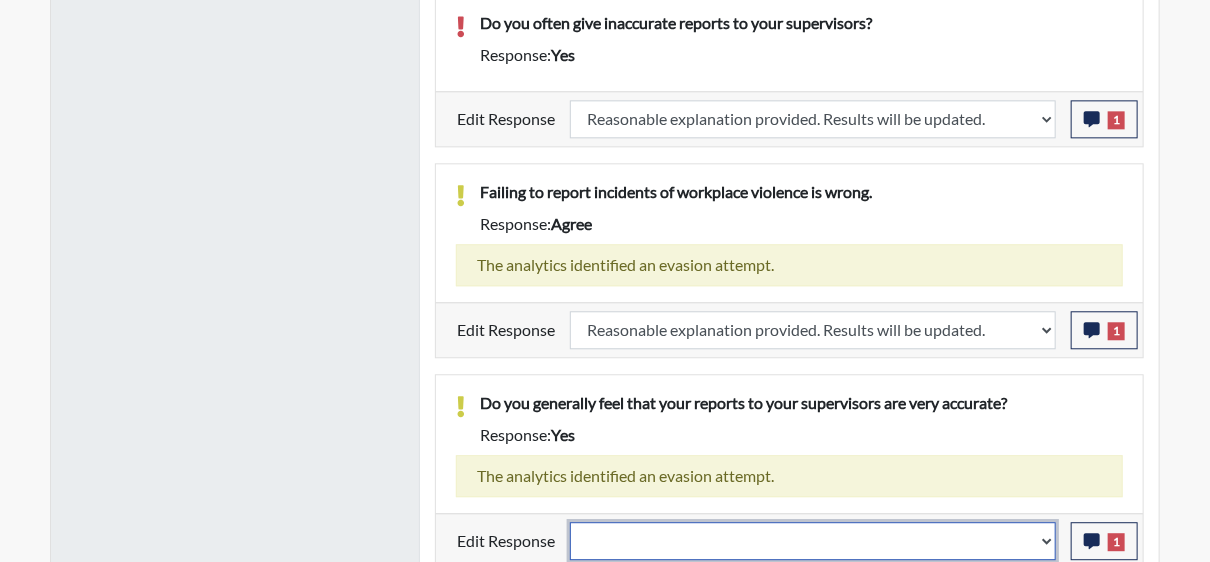 click on "Question is not relevant. Results will be updated. Reasonable explanation provided. Results will be updated. Response confirmed, which places the score below conditions. Clear the response edit. Results will be updated." at bounding box center (813, 541) 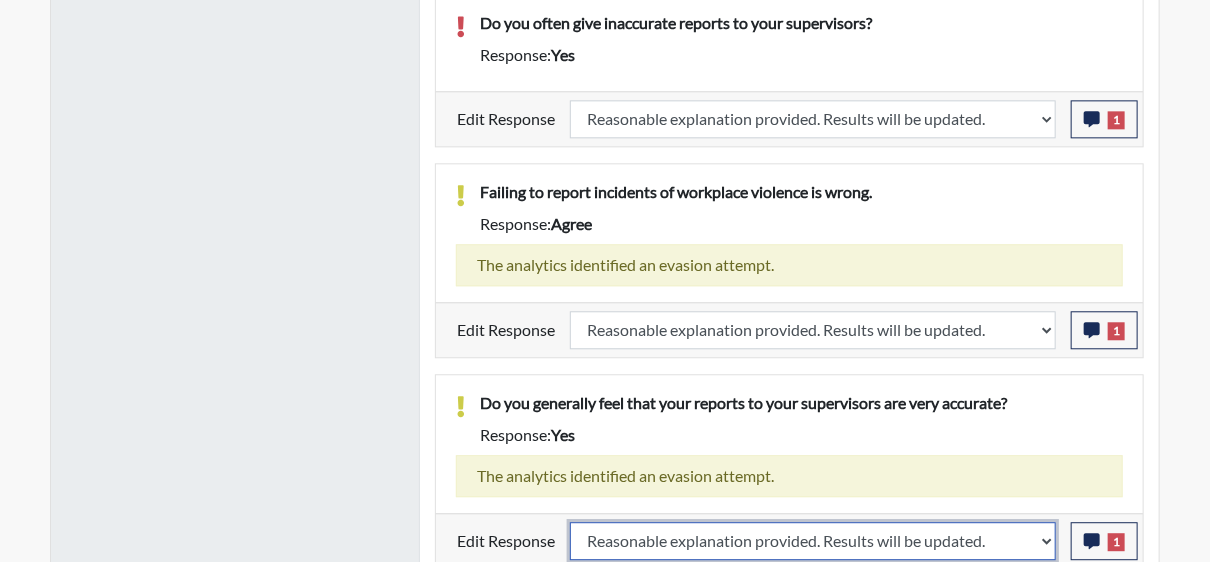 click on "Question is not relevant. Results will be updated. Reasonable explanation provided. Results will be updated. Response confirmed, which places the score below conditions. Clear the response edit. Results will be updated." at bounding box center (813, 541) 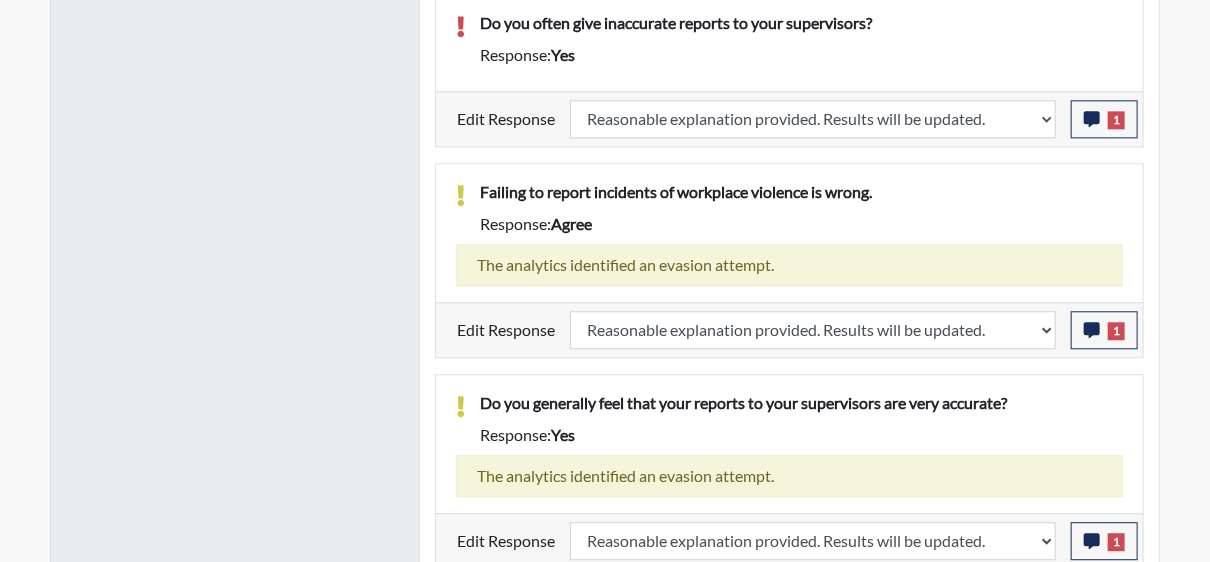 click on "The analytics identified an evasion attempt." at bounding box center [789, 476] 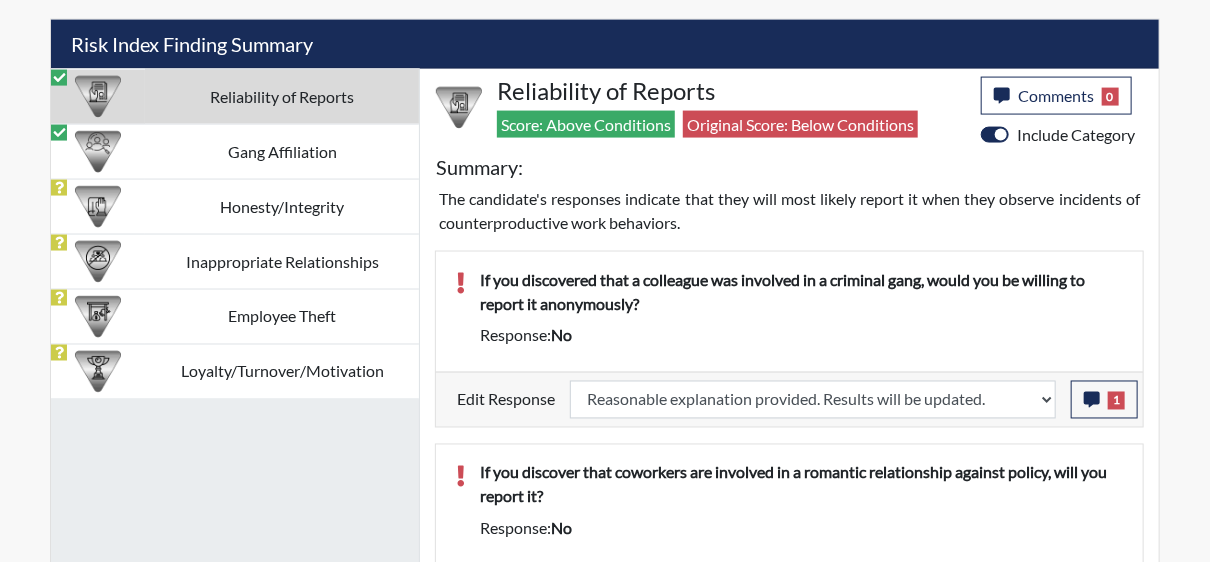 scroll, scrollTop: 1134, scrollLeft: 0, axis: vertical 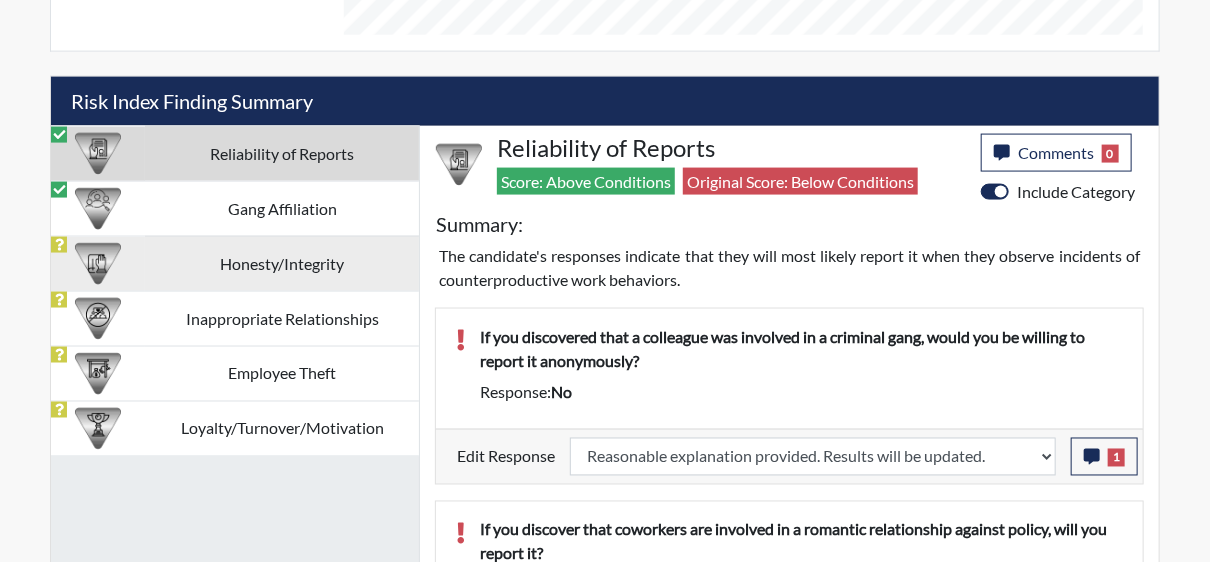 click on "Honesty/Integrity" at bounding box center [282, 263] 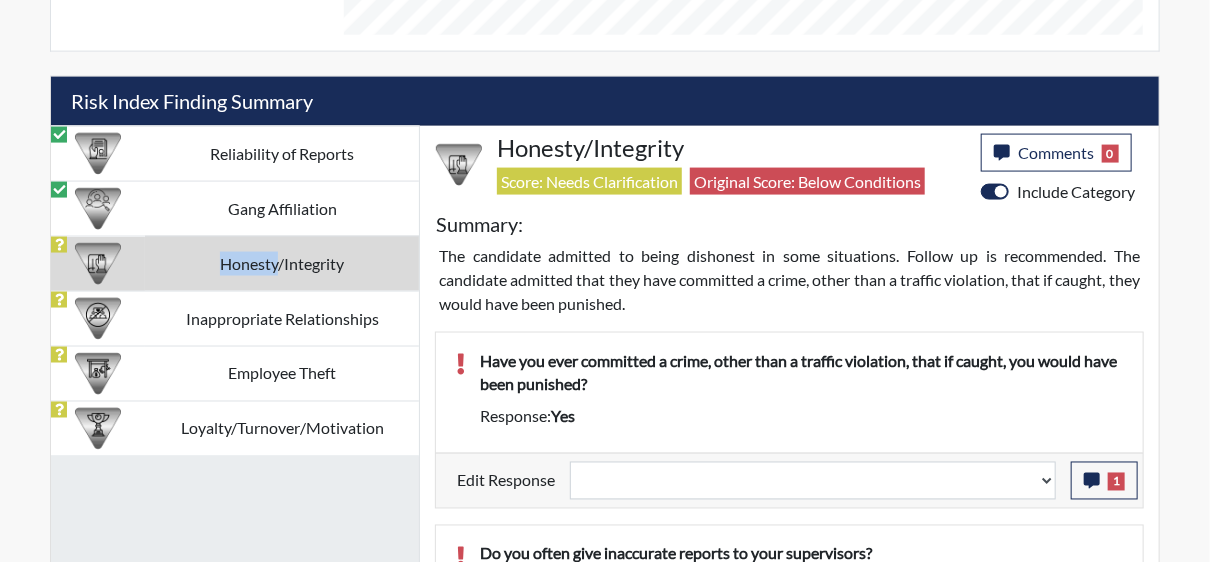 click on "Honesty/Integrity" at bounding box center [282, 263] 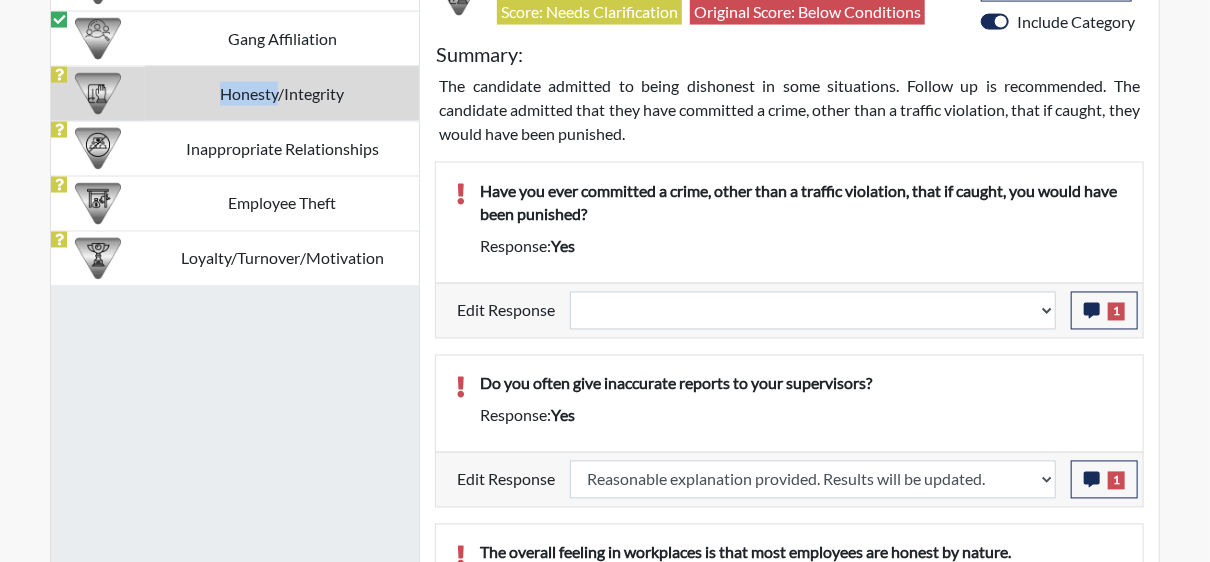 scroll, scrollTop: 1334, scrollLeft: 0, axis: vertical 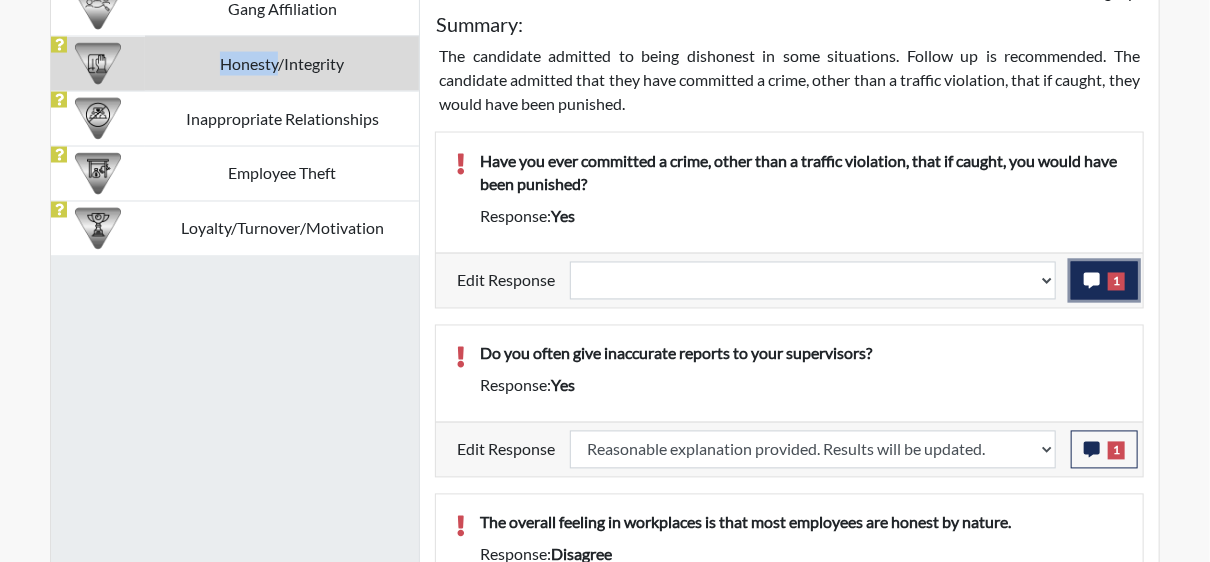 click 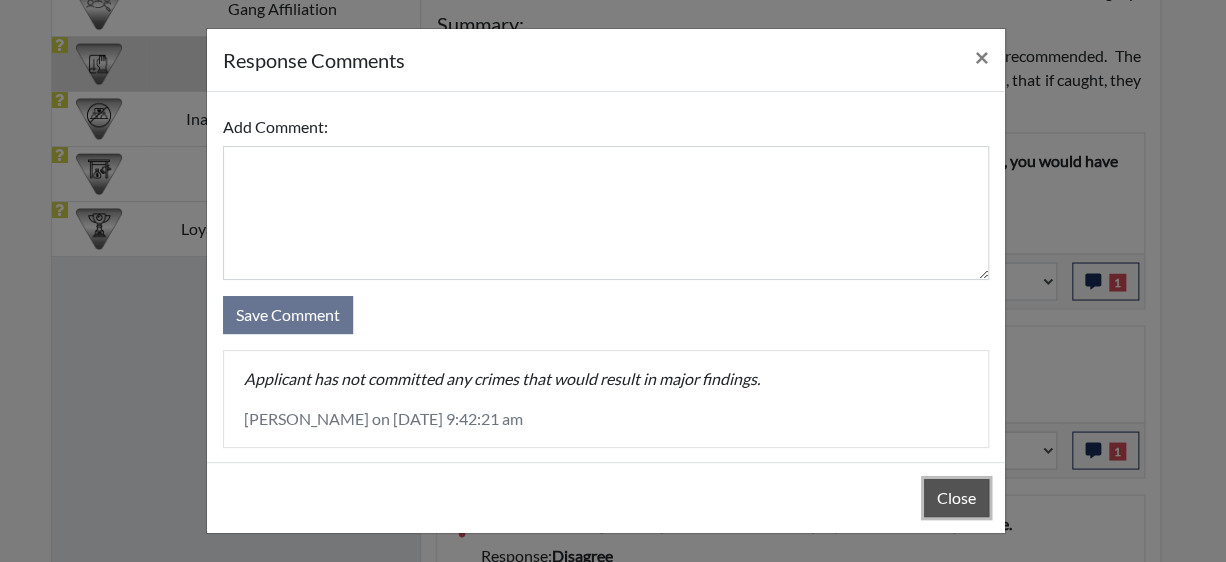 click on "Close" at bounding box center [956, 498] 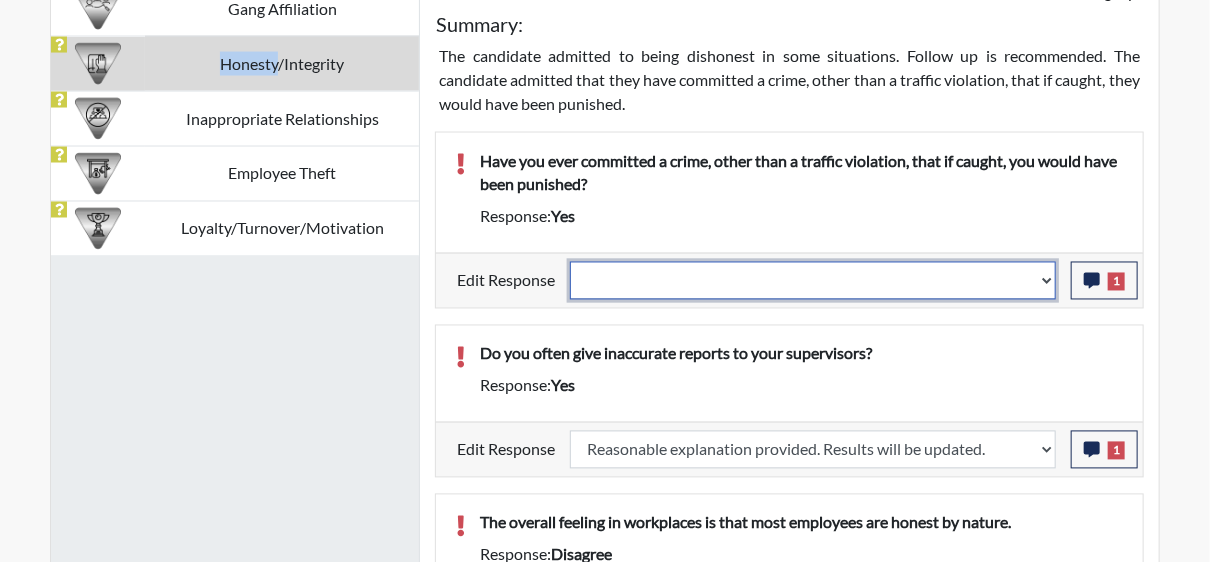 click on "Question is not relevant. Results will be updated. Reasonable explanation provided. Results will be updated. Response confirmed, which places the score below conditions. Clear the response edit. Results will be updated." at bounding box center (813, 281) 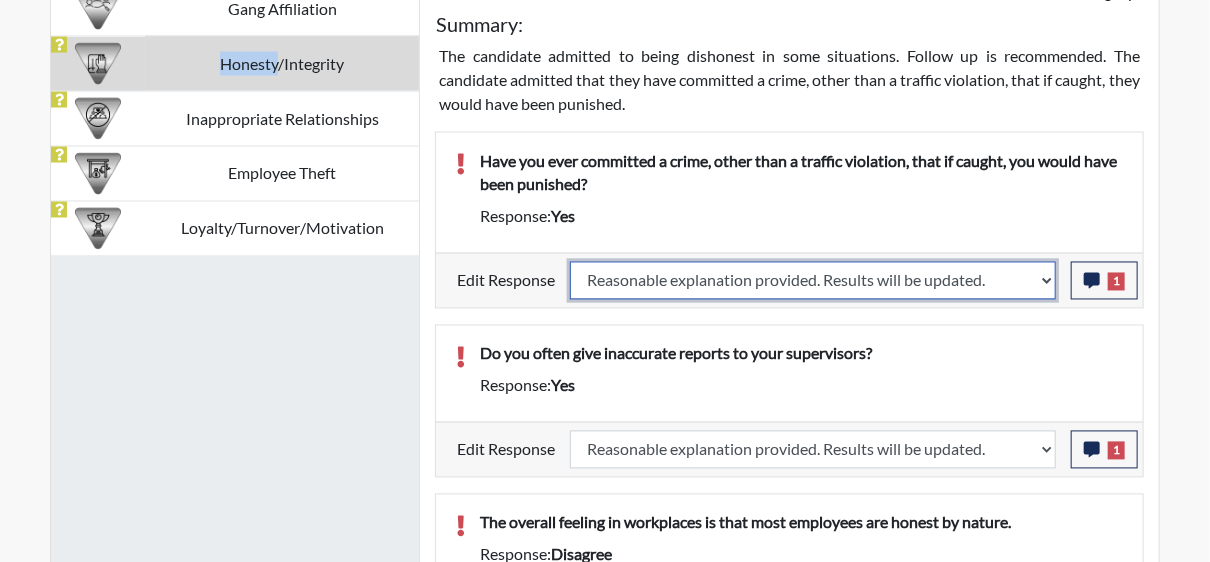 click on "Question is not relevant. Results will be updated. Reasonable explanation provided. Results will be updated. Response confirmed, which places the score below conditions. Clear the response edit. Results will be updated." at bounding box center [813, 281] 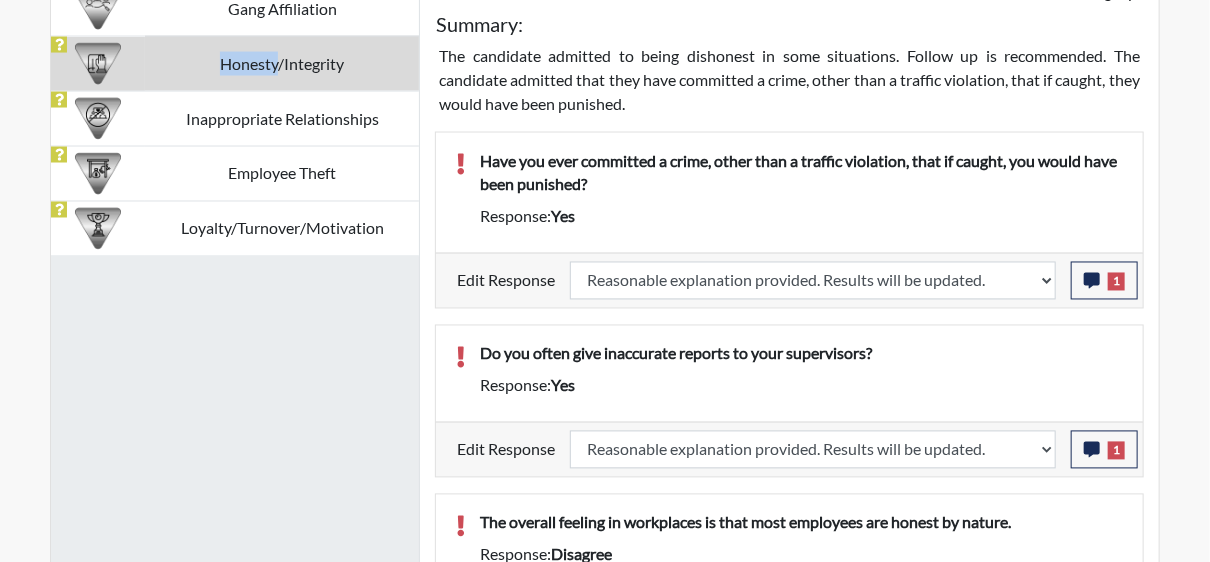 select 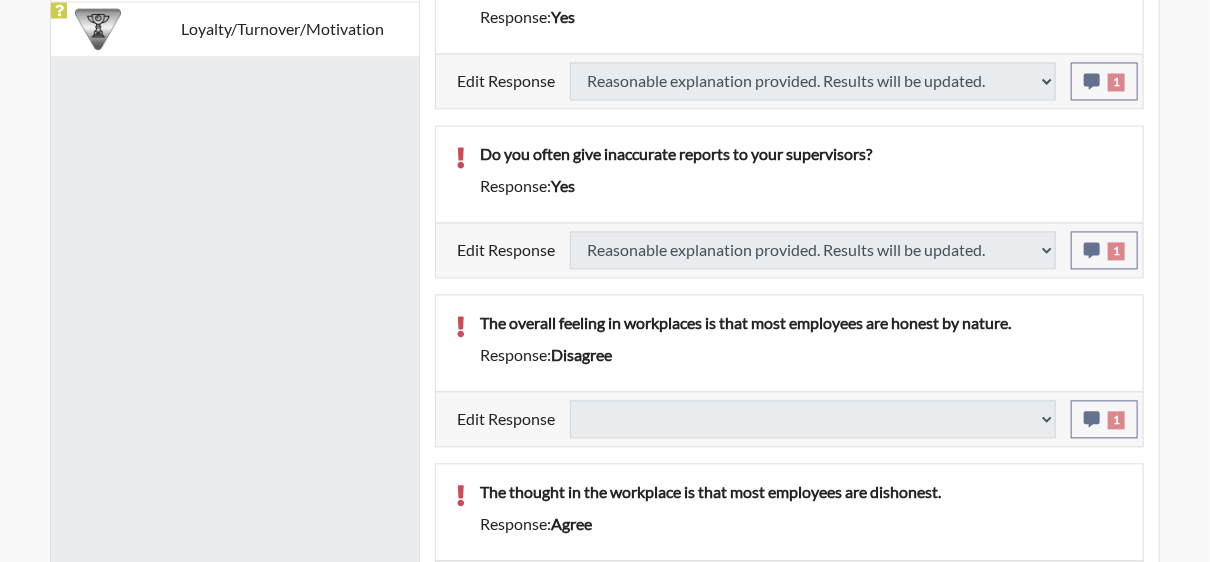 type on "Below Conditions" 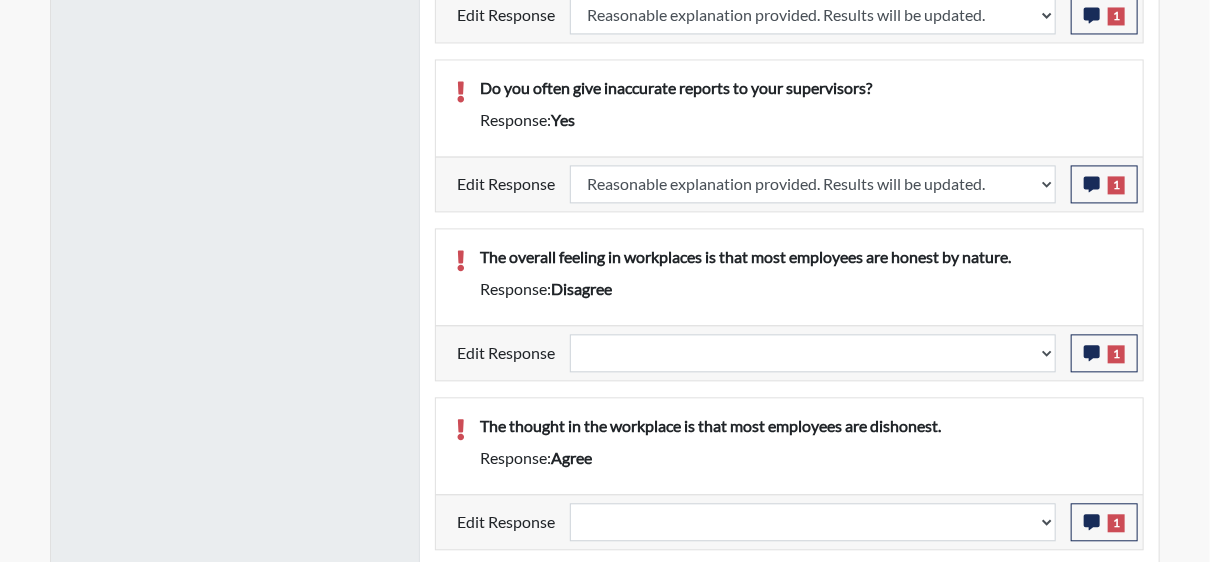 scroll, scrollTop: 1634, scrollLeft: 0, axis: vertical 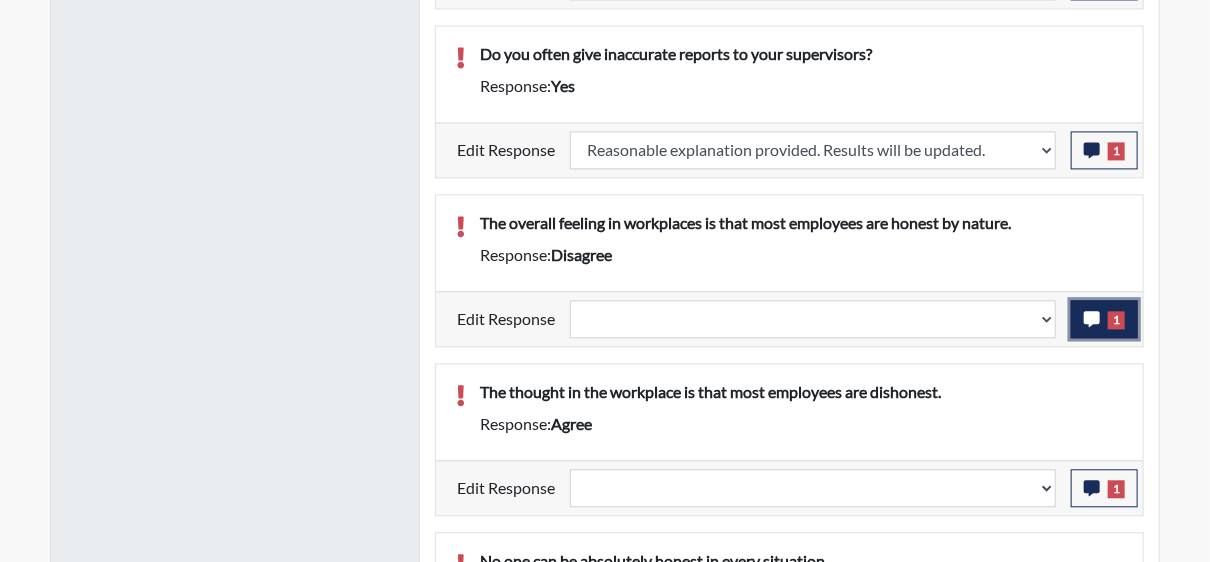 click 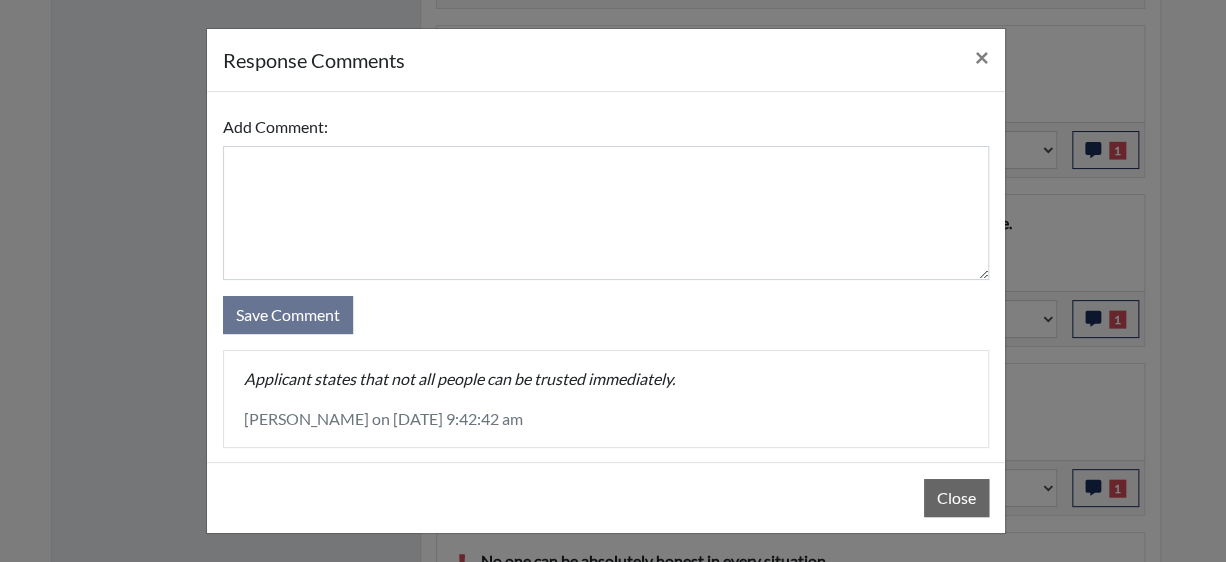 click on "Applicant states that not all people can be trusted immediately." at bounding box center [606, 379] 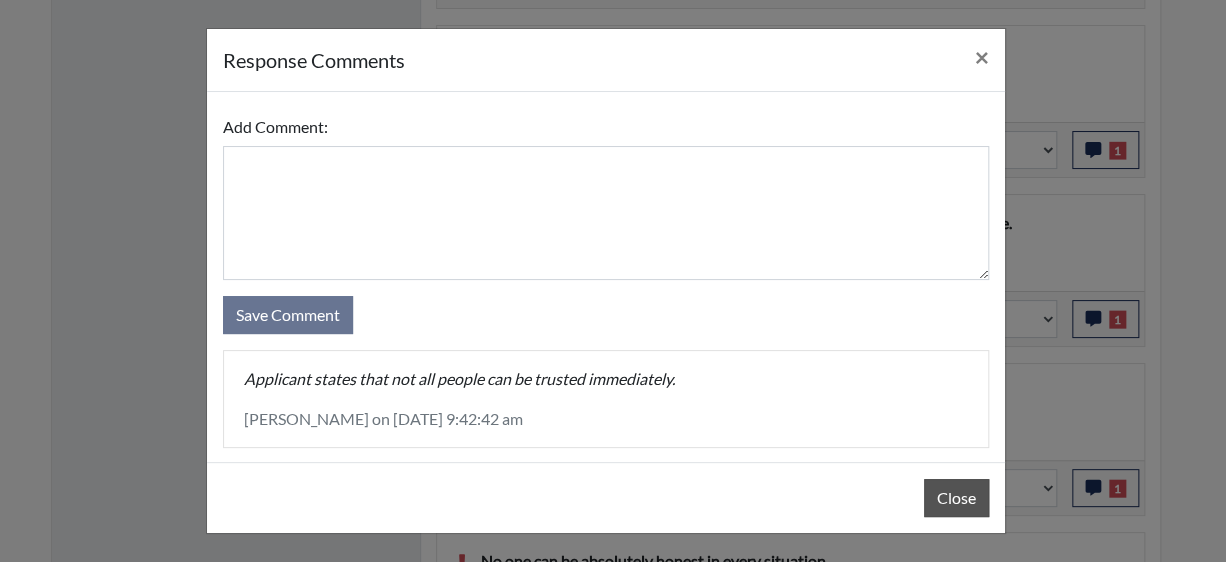 click on "Close" at bounding box center (956, 498) 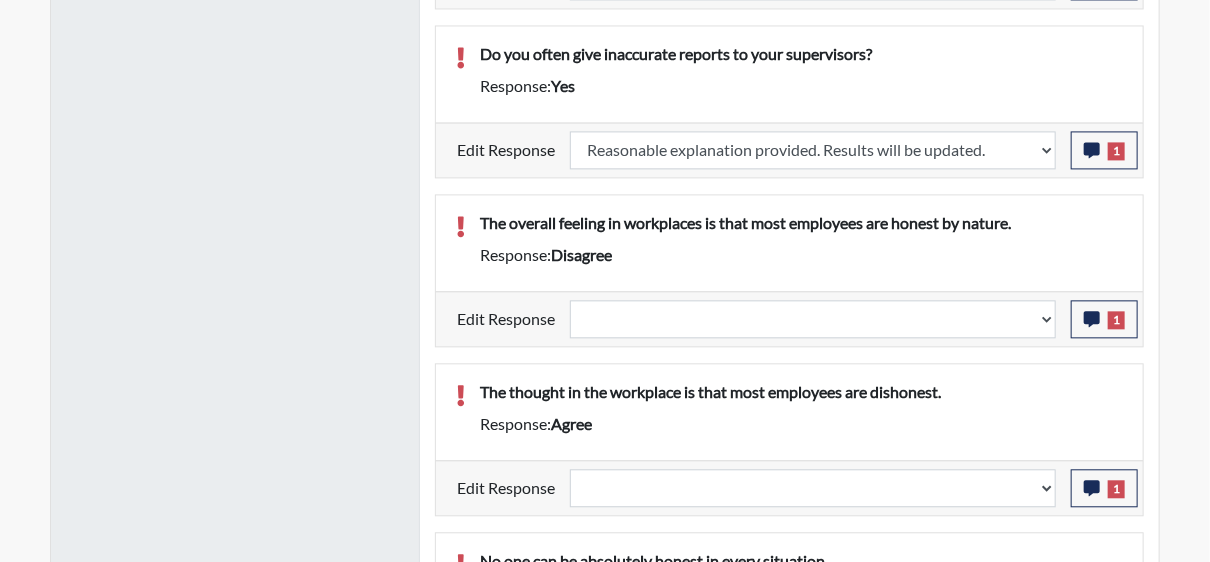 click on "The thought in the workplace is that most employees are dishonest." at bounding box center (801, 392) 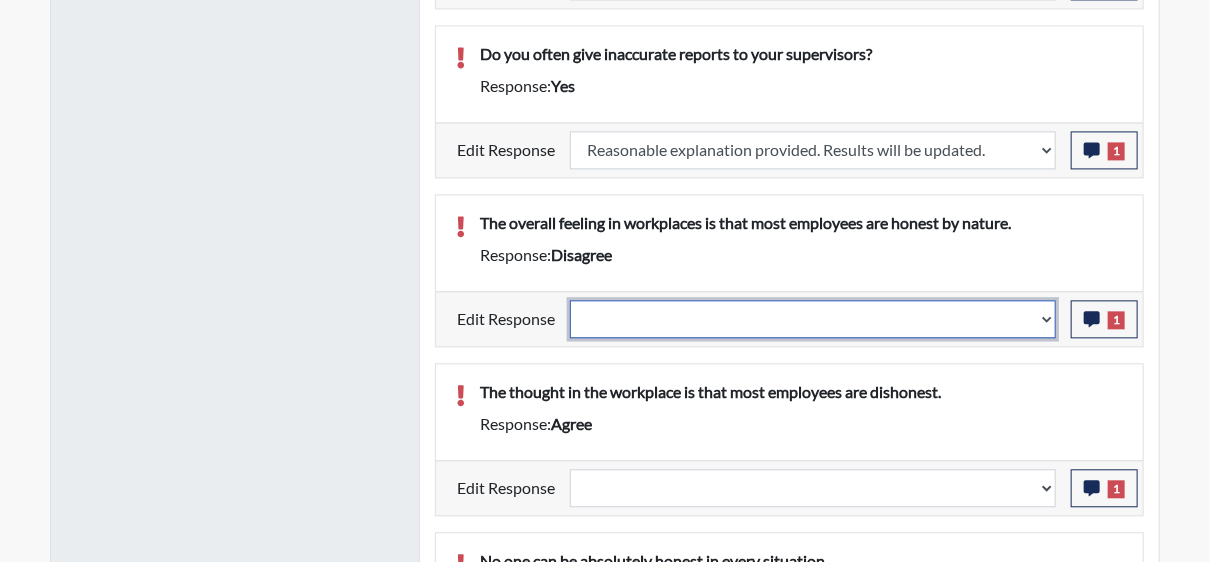 click on "Question is not relevant. Results will be updated. Reasonable explanation provided. Results will be updated. Response confirmed, which places the score below conditions. Clear the response edit. Results will be updated." at bounding box center [813, 319] 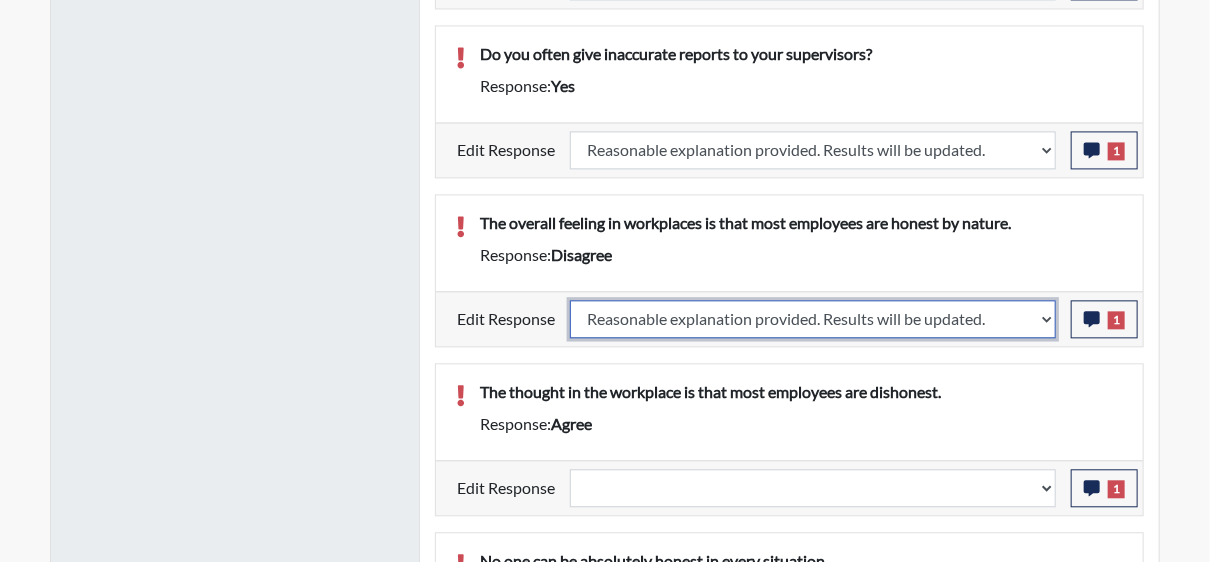 click on "Question is not relevant. Results will be updated. Reasonable explanation provided. Results will be updated. Response confirmed, which places the score below conditions. Clear the response edit. Results will be updated." at bounding box center [813, 319] 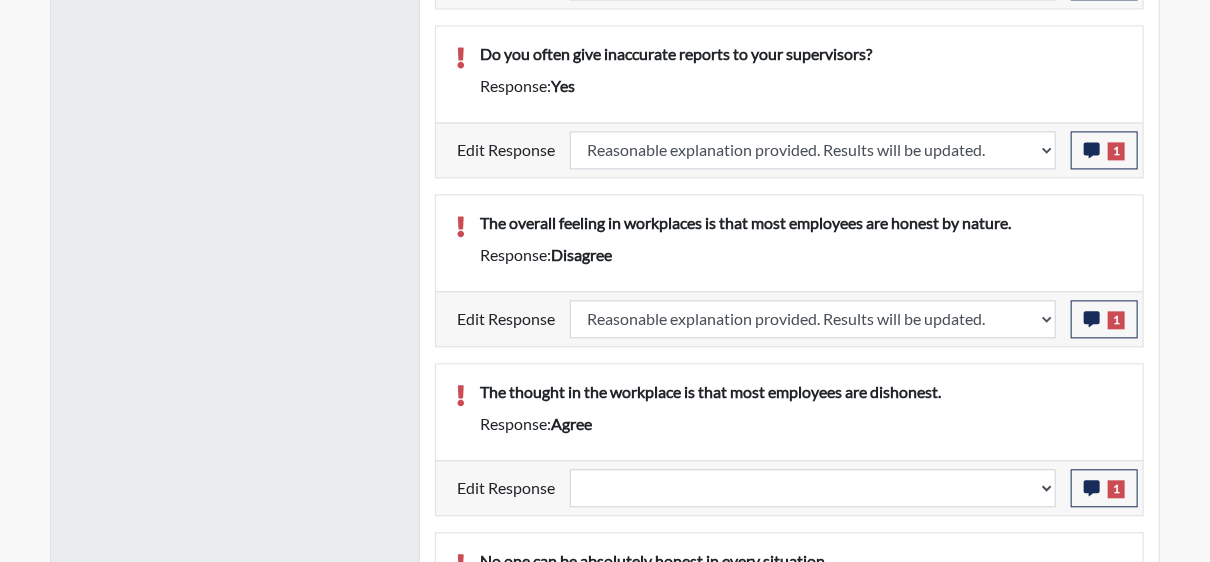 select 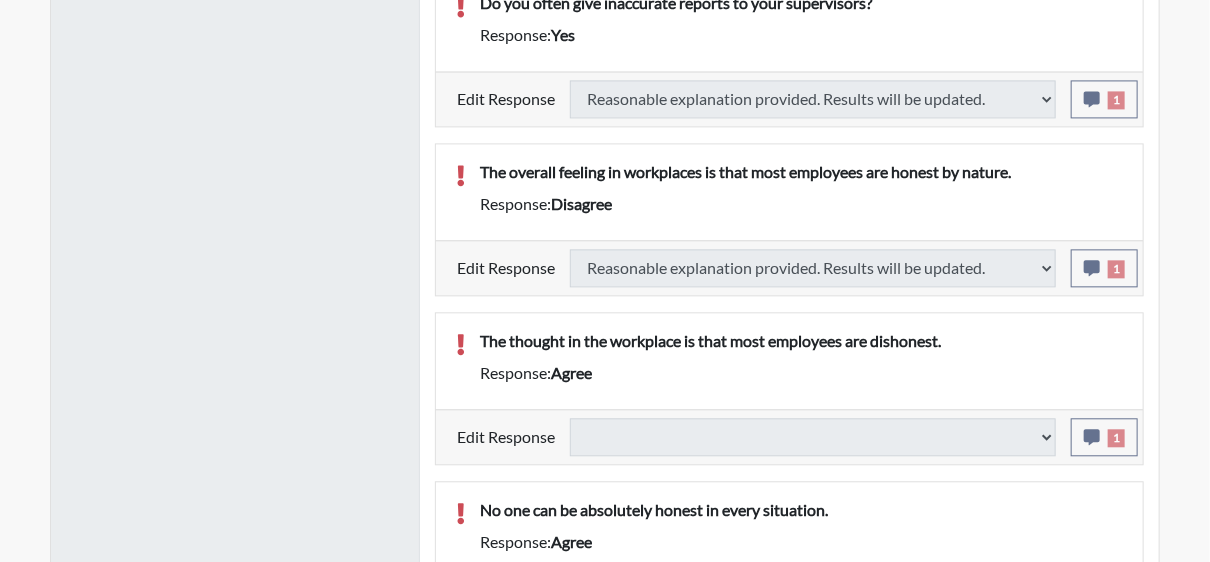 scroll, scrollTop: 1734, scrollLeft: 0, axis: vertical 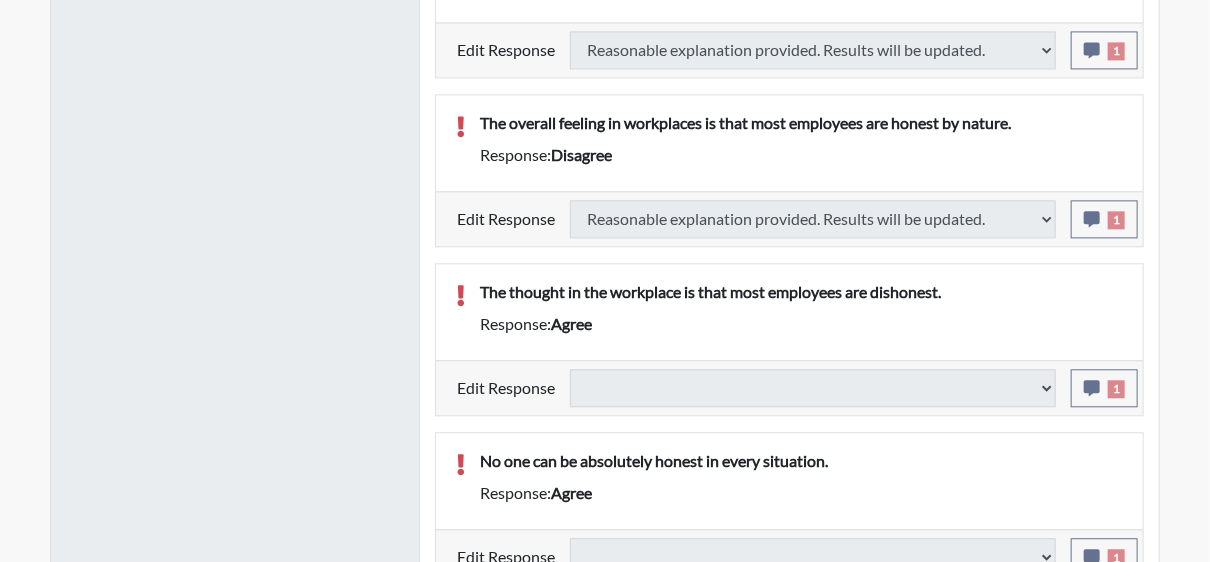 type on "Above Conditions" 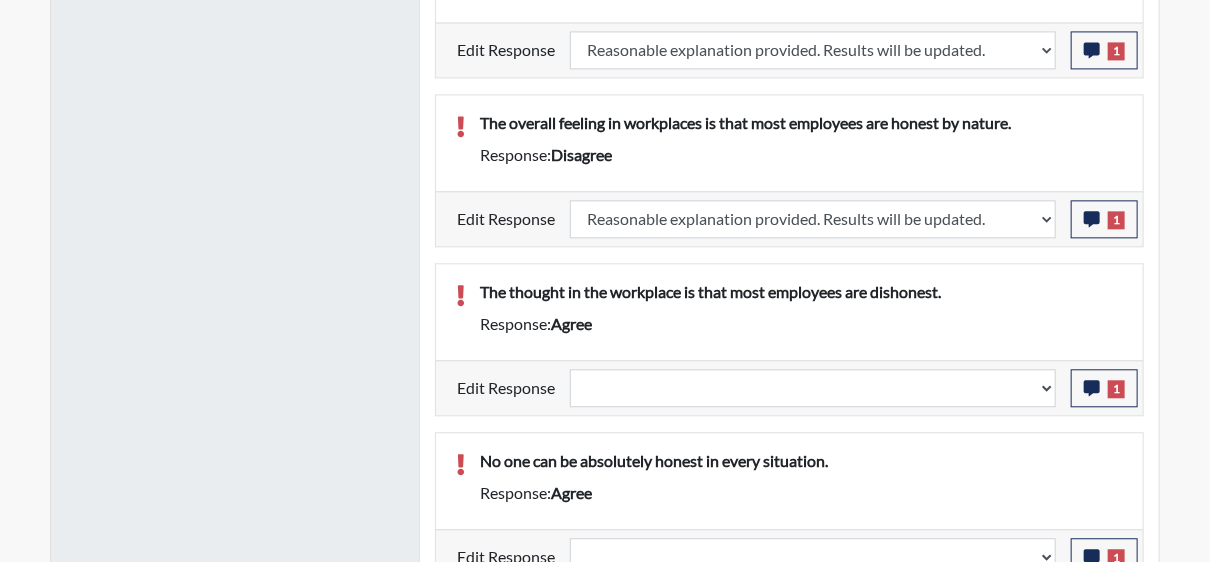scroll, scrollTop: 999668, scrollLeft: 999168, axis: both 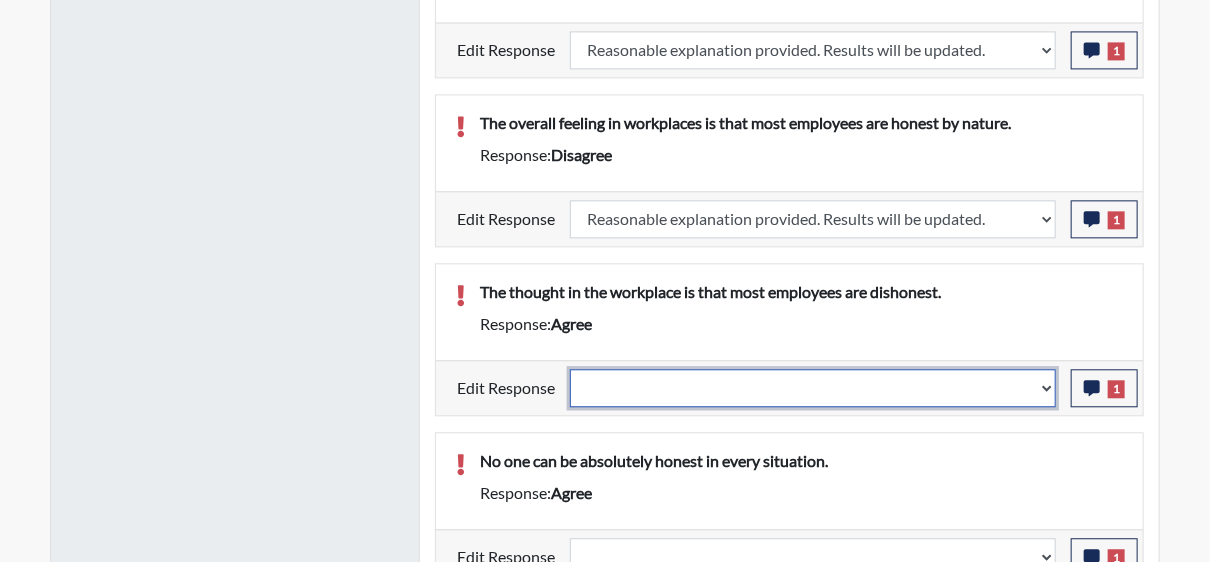 click on "Question is not relevant. Results will be updated. Reasonable explanation provided. Results will be updated. Response confirmed, which places the score below conditions. Clear the response edit. Results will be updated." at bounding box center (813, 388) 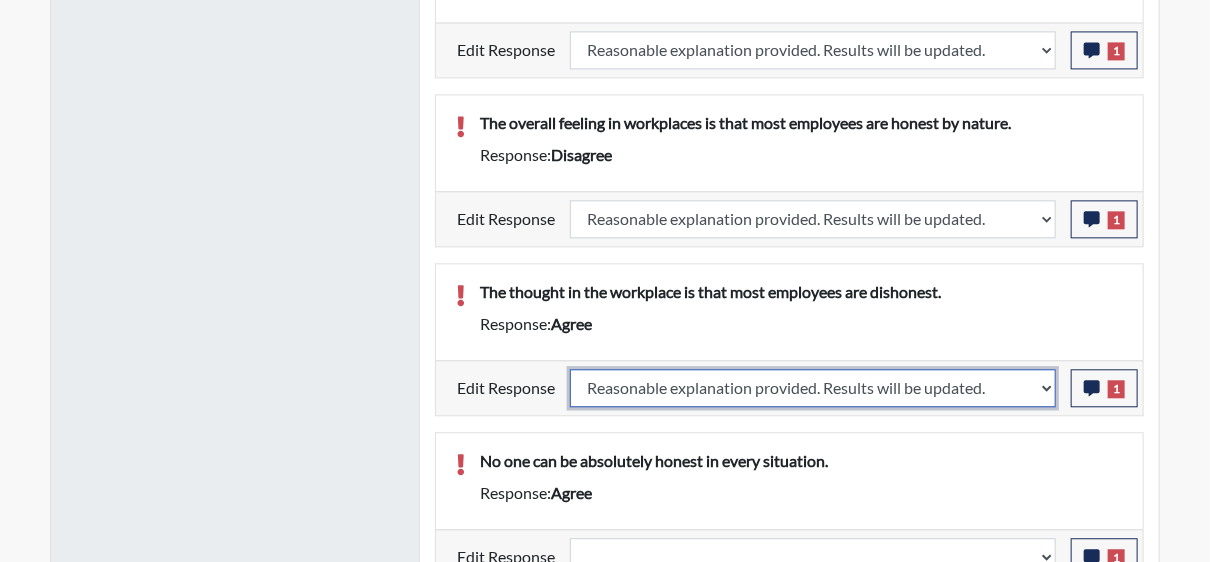 click on "Question is not relevant. Results will be updated. Reasonable explanation provided. Results will be updated. Response confirmed, which places the score below conditions. Clear the response edit. Results will be updated." at bounding box center (813, 388) 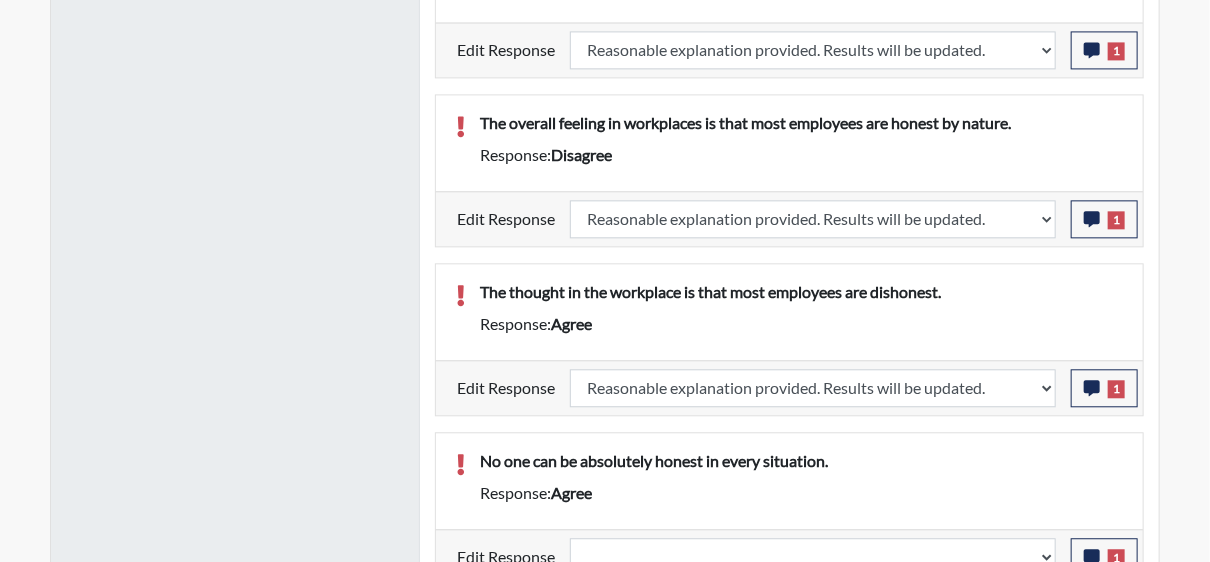 click on "No one can be absolutely honest in every situation.  Response:  agree" at bounding box center [789, 481] 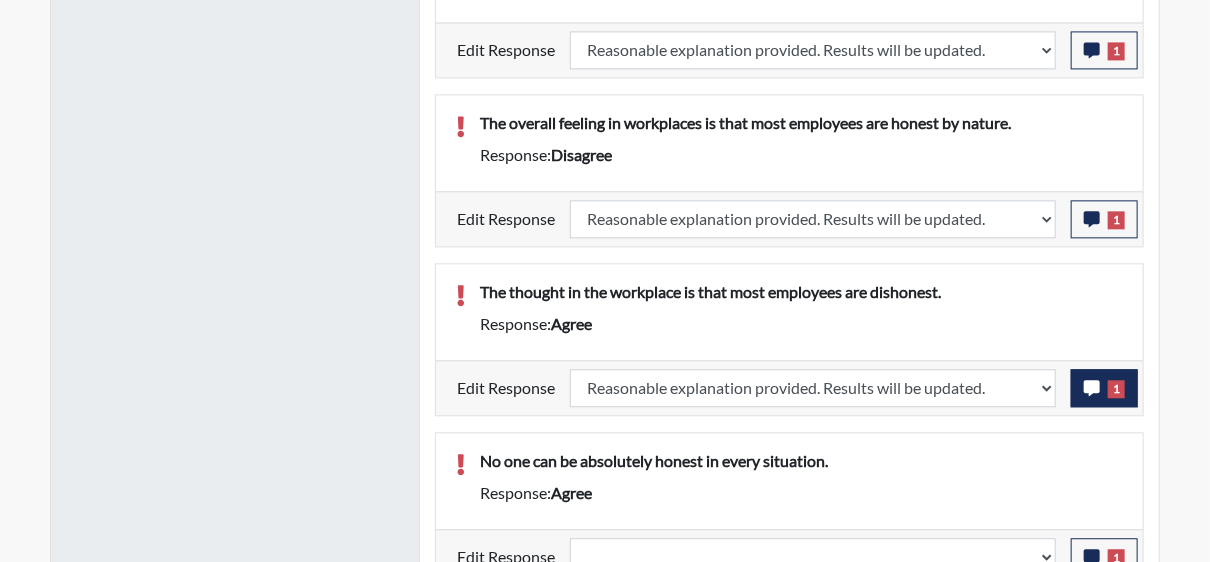 select 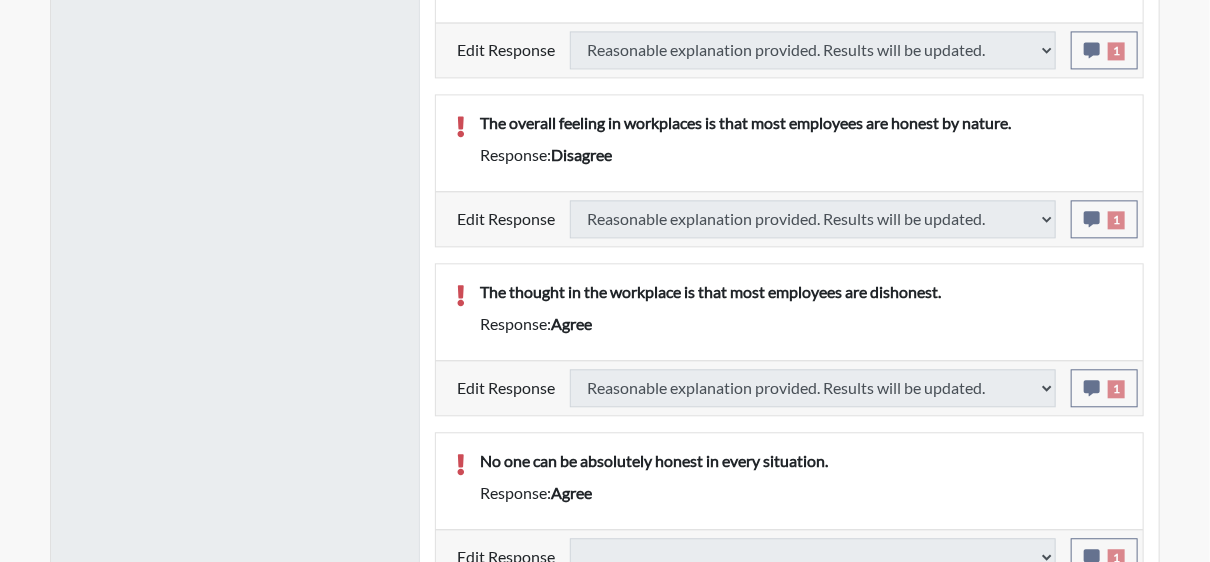 select 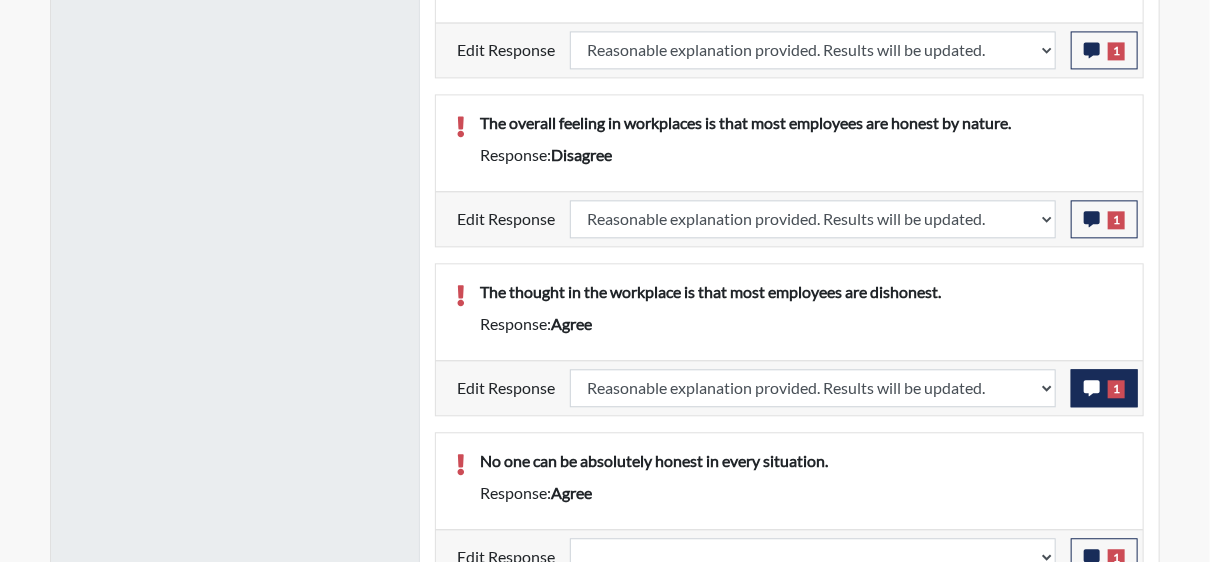 scroll, scrollTop: 999668, scrollLeft: 999168, axis: both 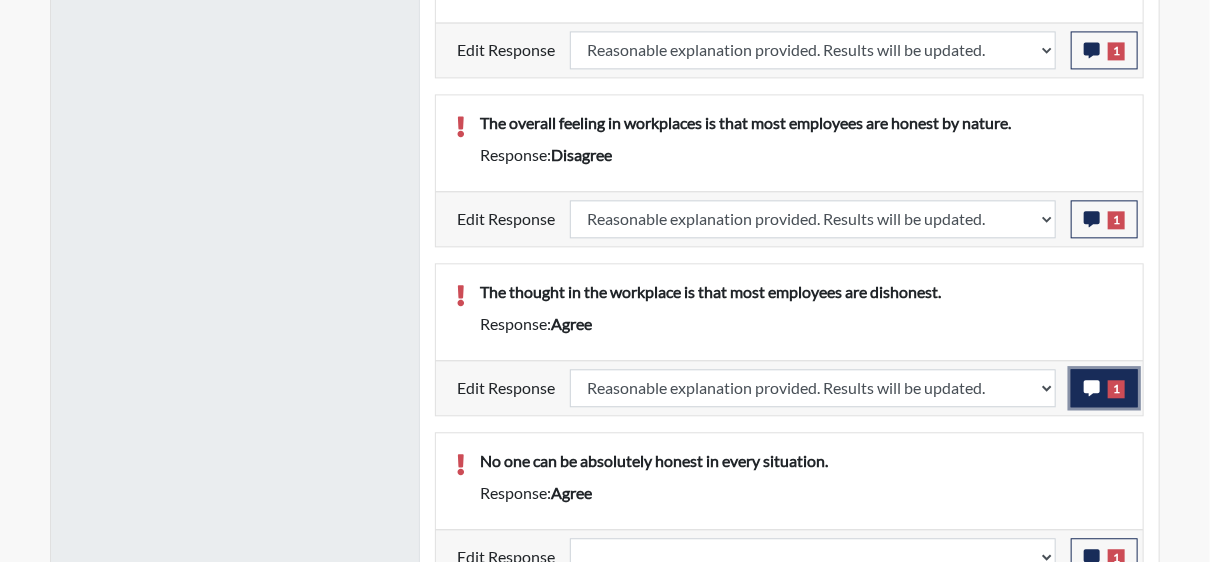 click 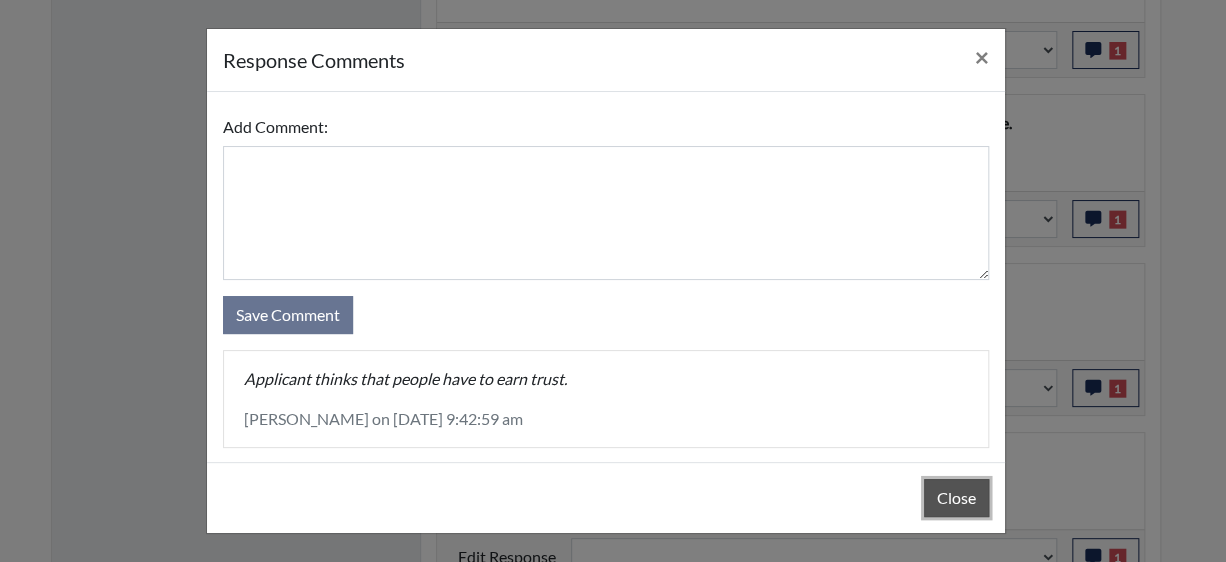 click on "Close" at bounding box center [956, 498] 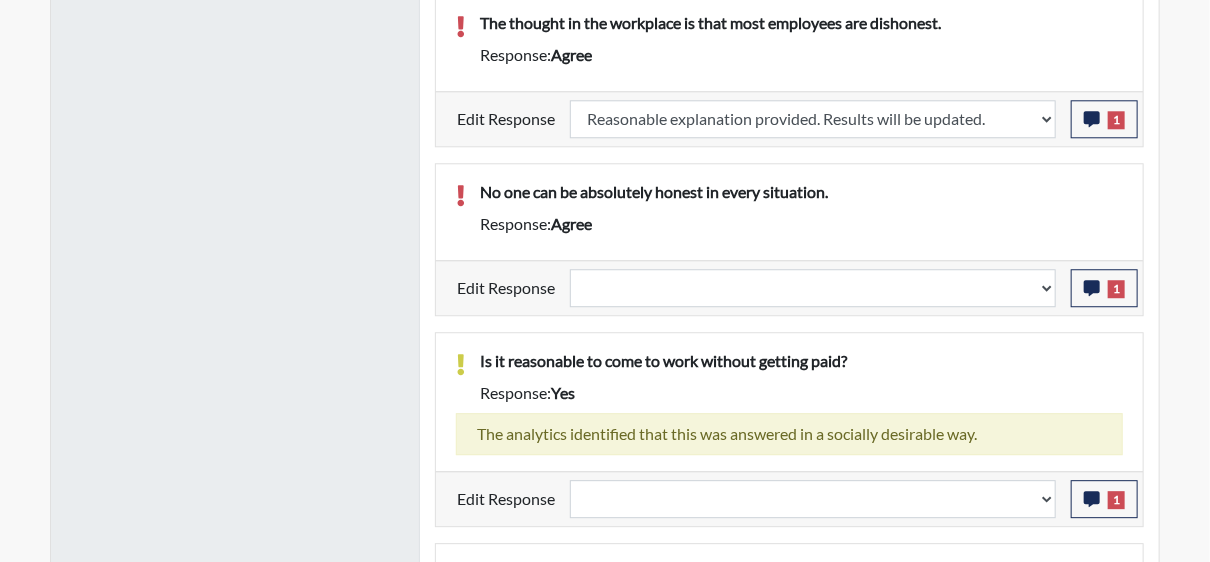scroll, scrollTop: 2034, scrollLeft: 0, axis: vertical 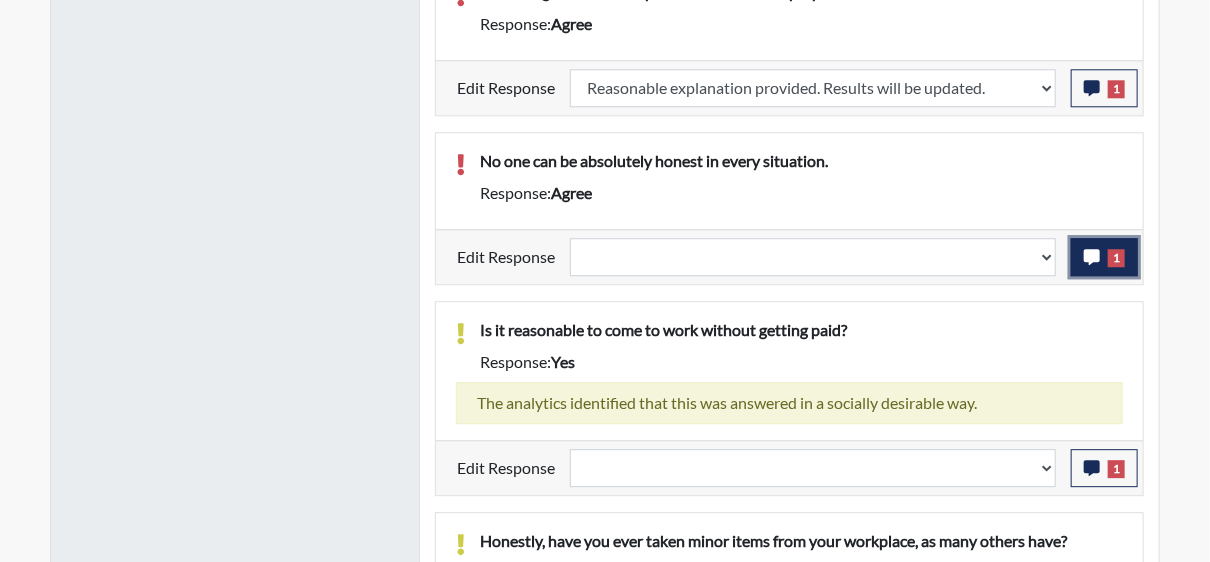 click 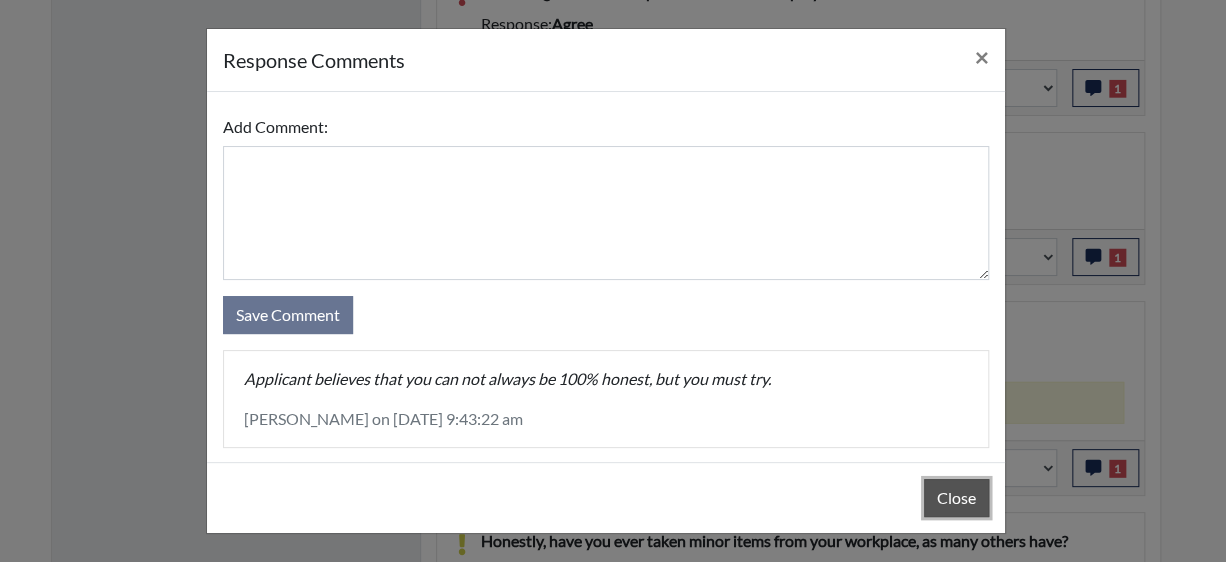 click on "Close" at bounding box center (956, 498) 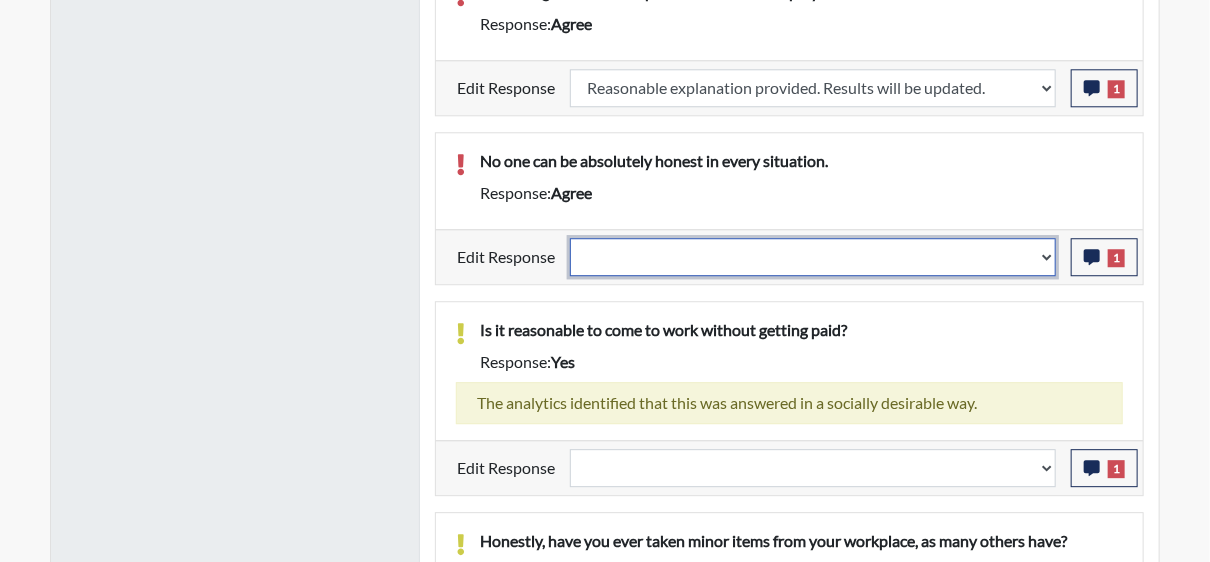 click on "Question is not relevant. Results will be updated. Reasonable explanation provided. Results will be updated. Response confirmed, which places the score below conditions. Clear the response edit. Results will be updated." at bounding box center (813, 257) 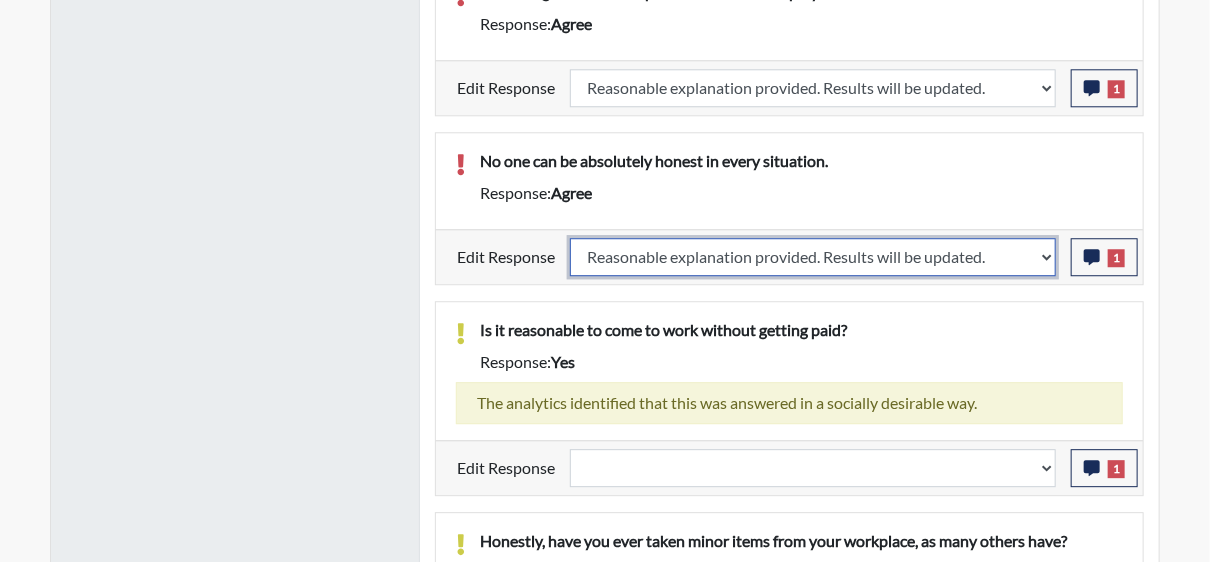 click on "Question is not relevant. Results will be updated. Reasonable explanation provided. Results will be updated. Response confirmed, which places the score below conditions. Clear the response edit. Results will be updated." at bounding box center [813, 257] 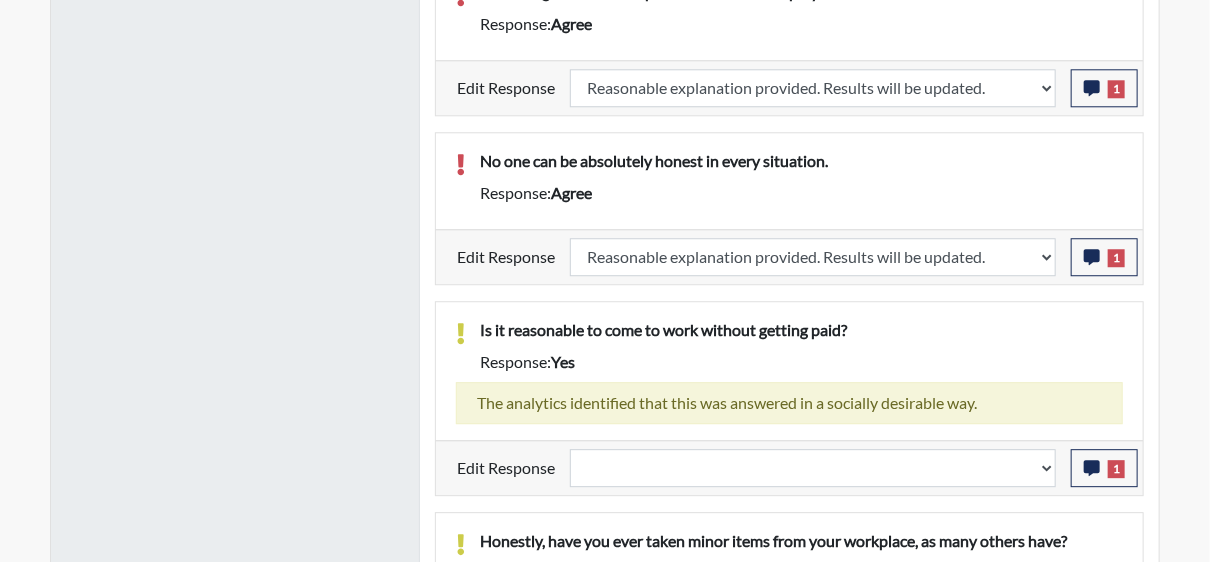 select 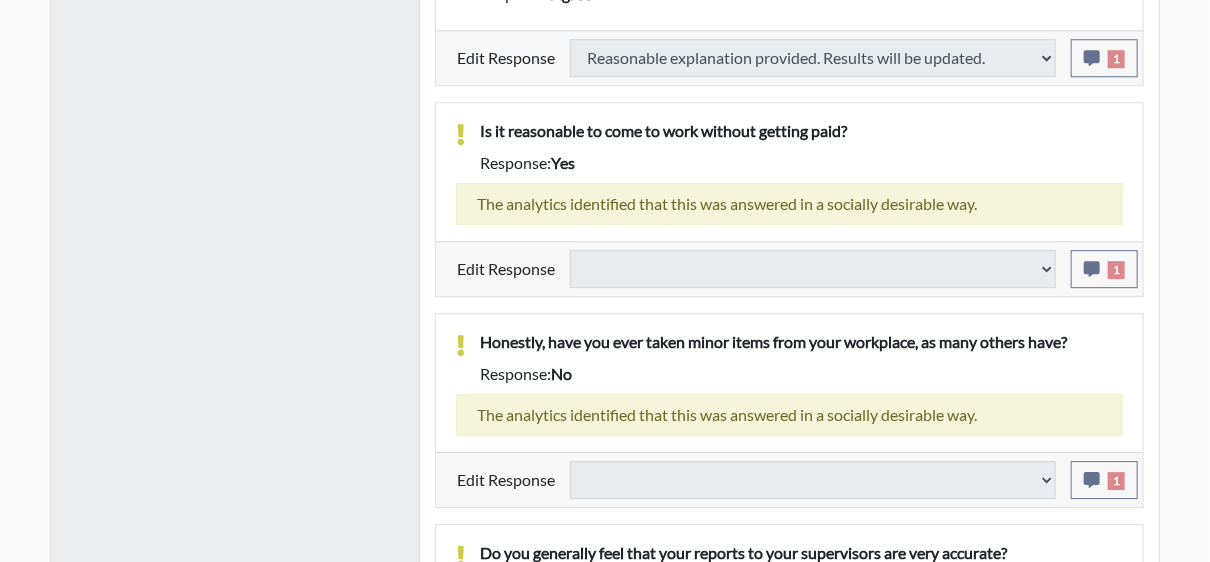 scroll, scrollTop: 2234, scrollLeft: 0, axis: vertical 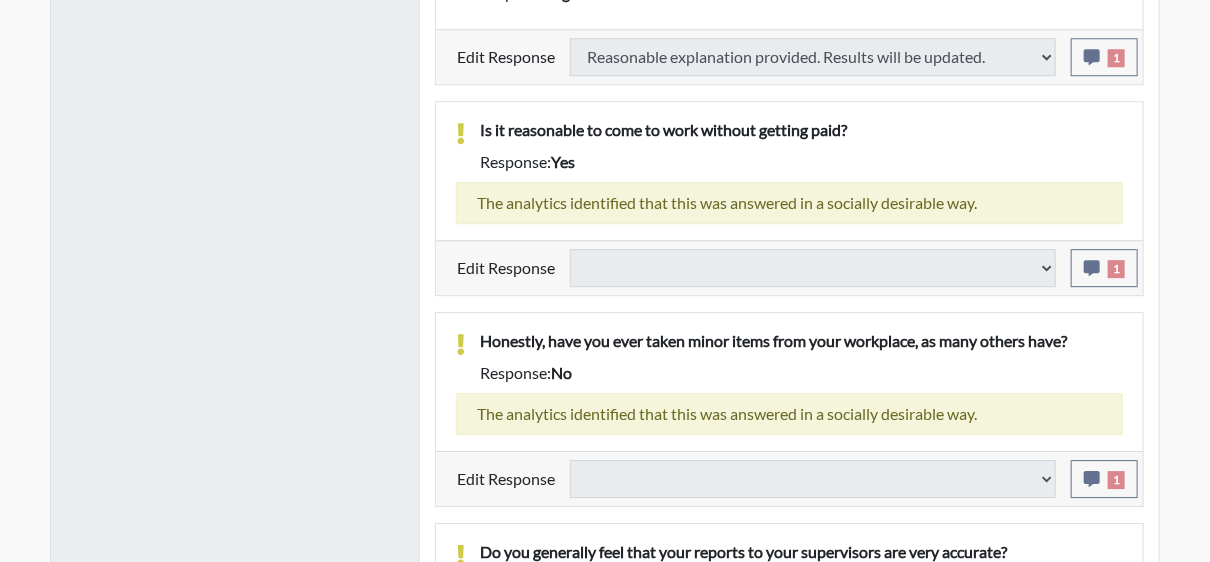 select 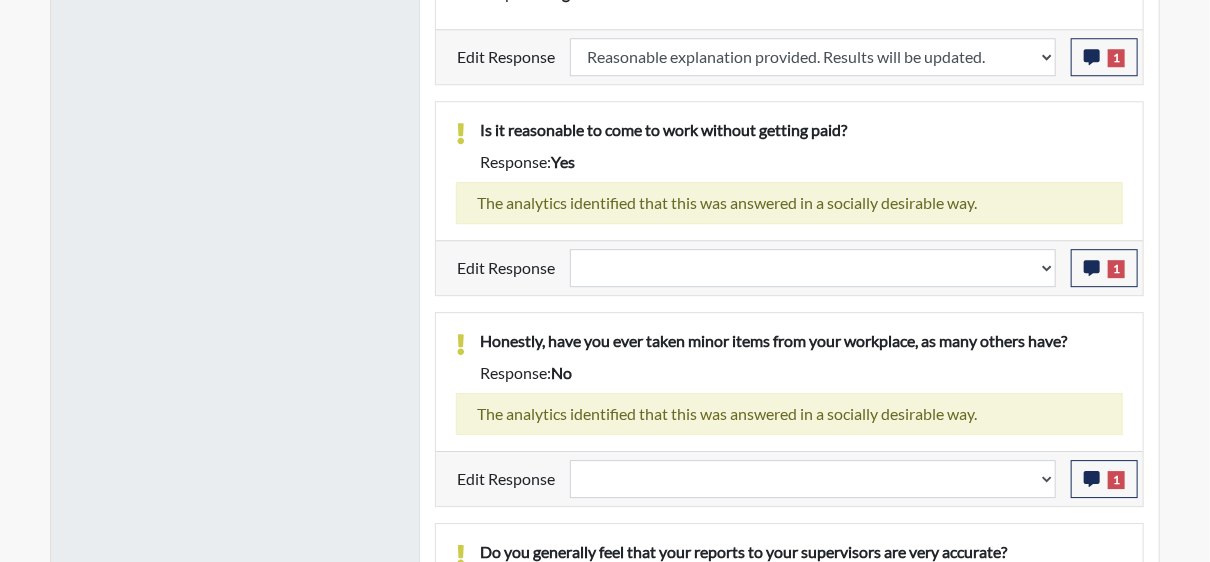 scroll, scrollTop: 999668, scrollLeft: 999168, axis: both 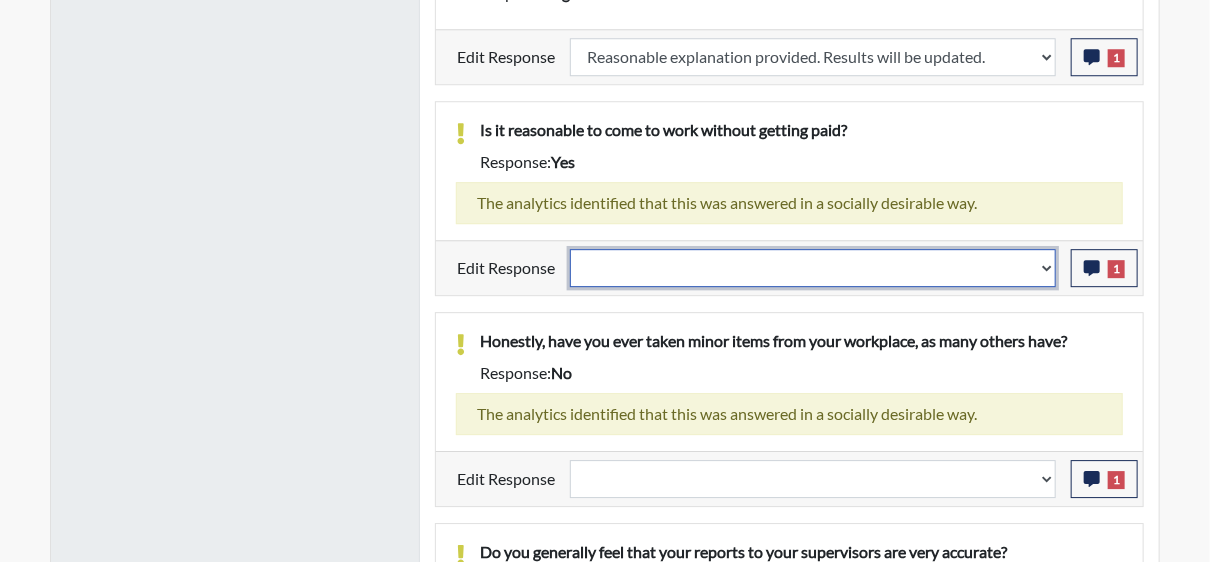 click on "Question is not relevant. Results will be updated. Reasonable explanation provided. Results will be updated. Response confirmed, which places the score below conditions. Clear the response edit. Results will be updated." at bounding box center [813, 268] 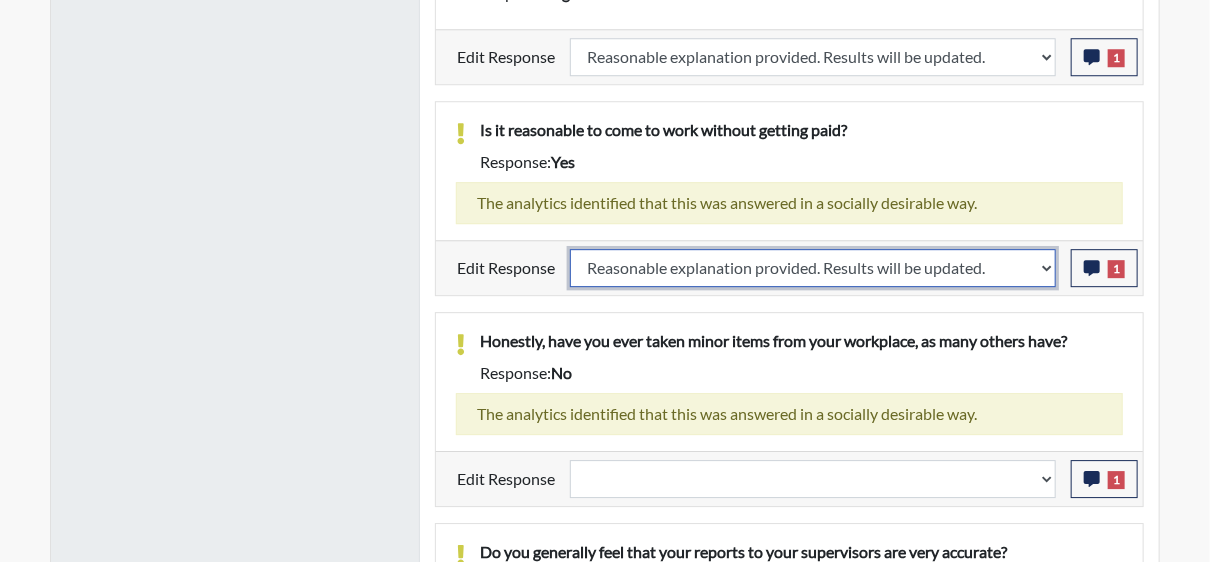 click on "Question is not relevant. Results will be updated. Reasonable explanation provided. Results will be updated. Response confirmed, which places the score below conditions. Clear the response edit. Results will be updated." at bounding box center [813, 268] 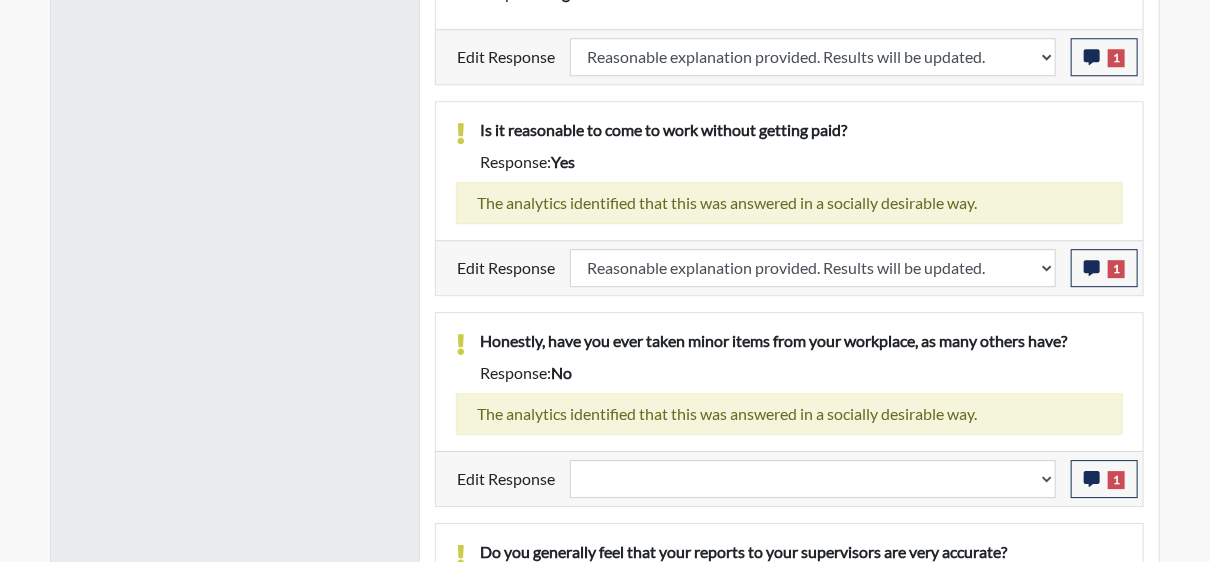 select 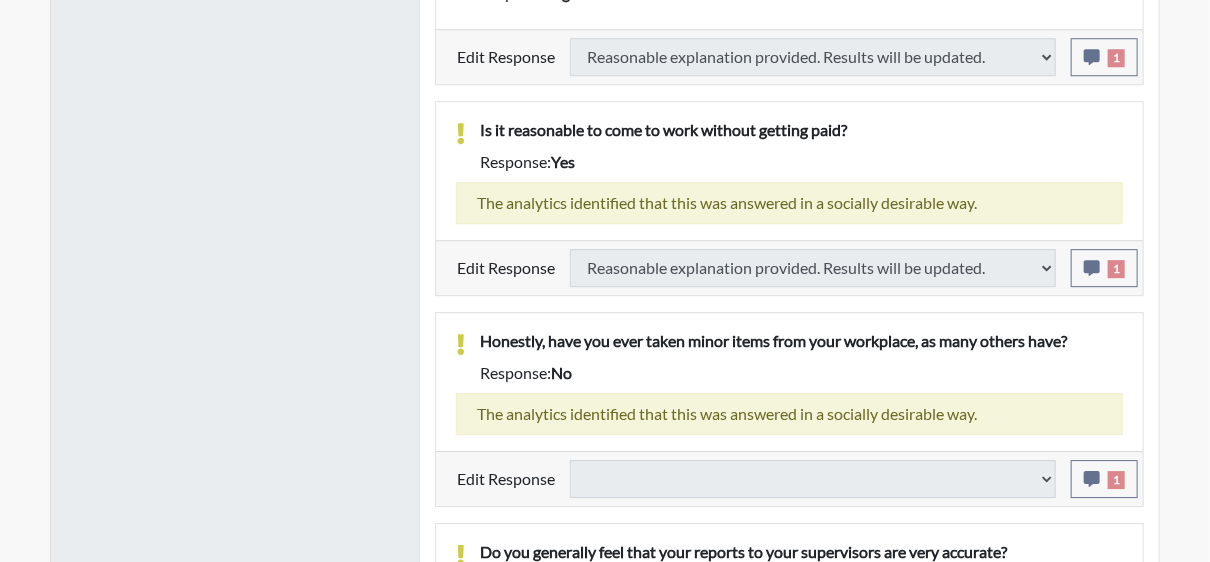 select 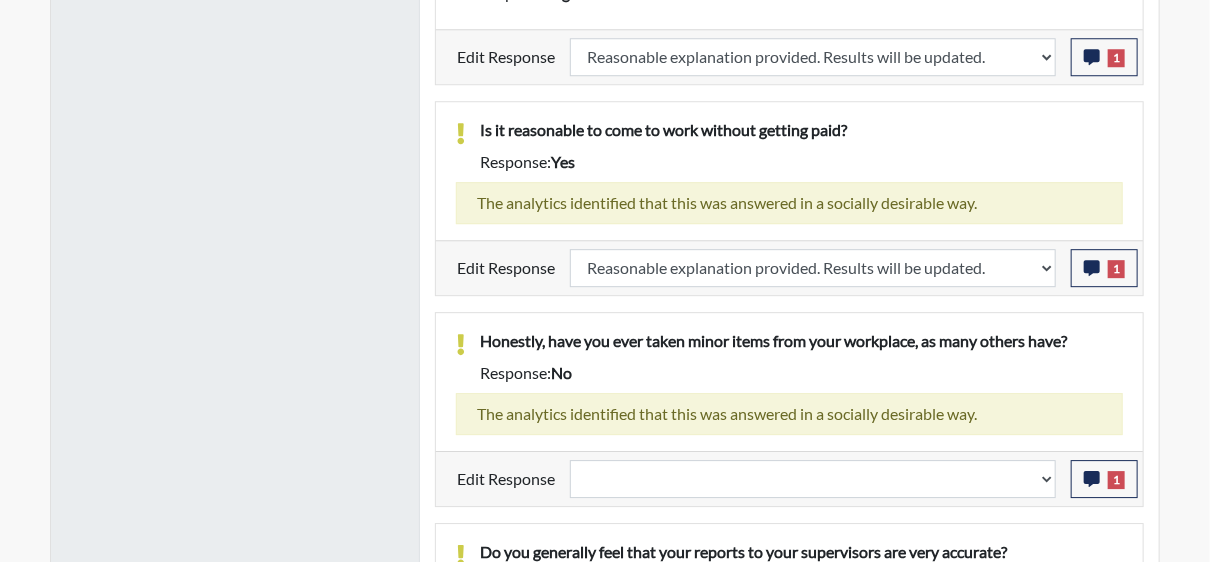 scroll, scrollTop: 999668, scrollLeft: 999168, axis: both 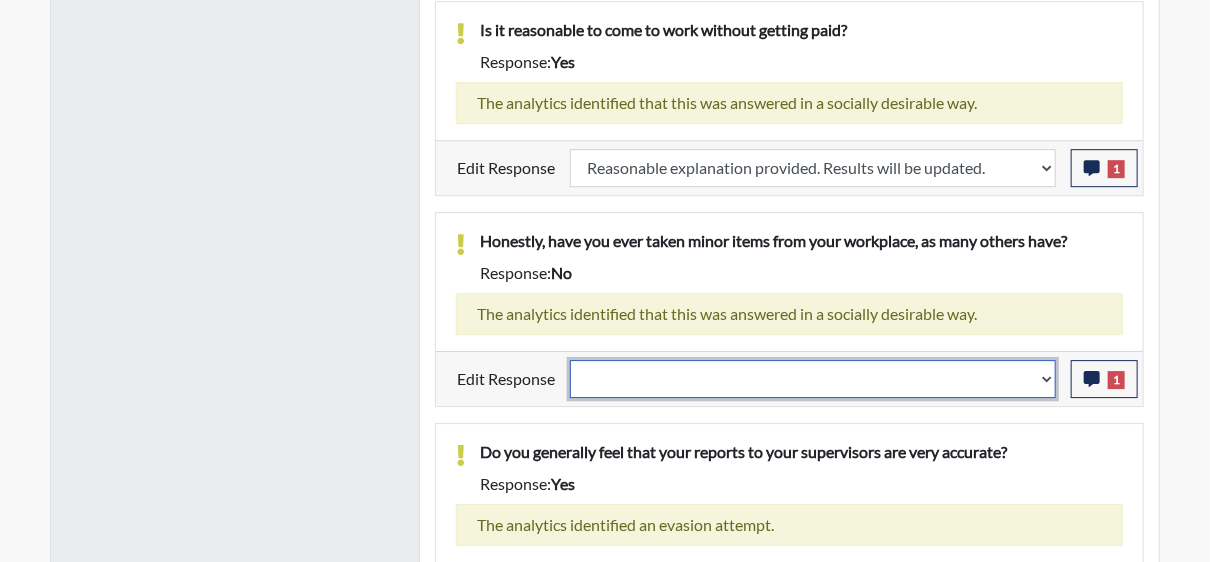 click on "Question is not relevant. Results will be updated. Reasonable explanation provided. Results will be updated. Response confirmed, which places the score below conditions. Clear the response edit. Results will be updated." at bounding box center (813, 379) 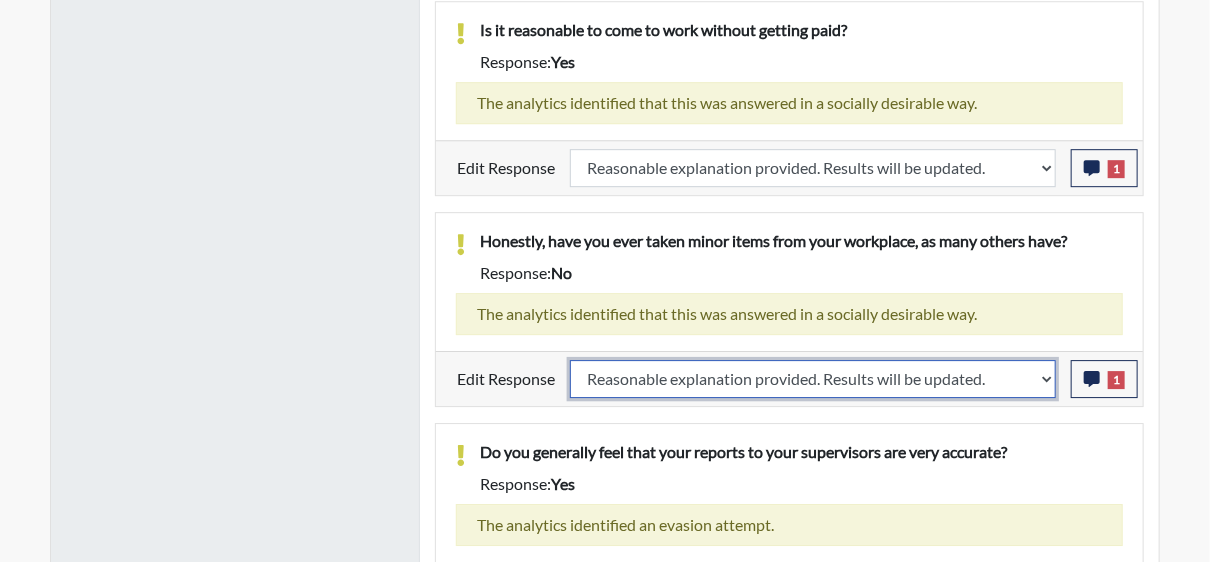 click on "Question is not relevant. Results will be updated. Reasonable explanation provided. Results will be updated. Response confirmed, which places the score below conditions. Clear the response edit. Results will be updated." at bounding box center (813, 379) 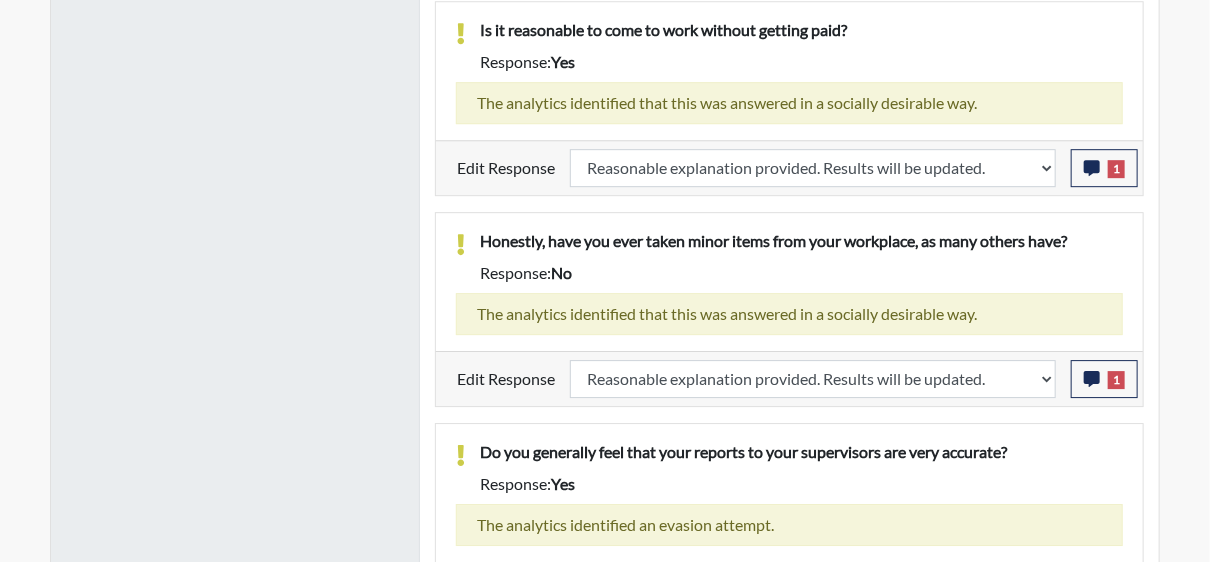 select 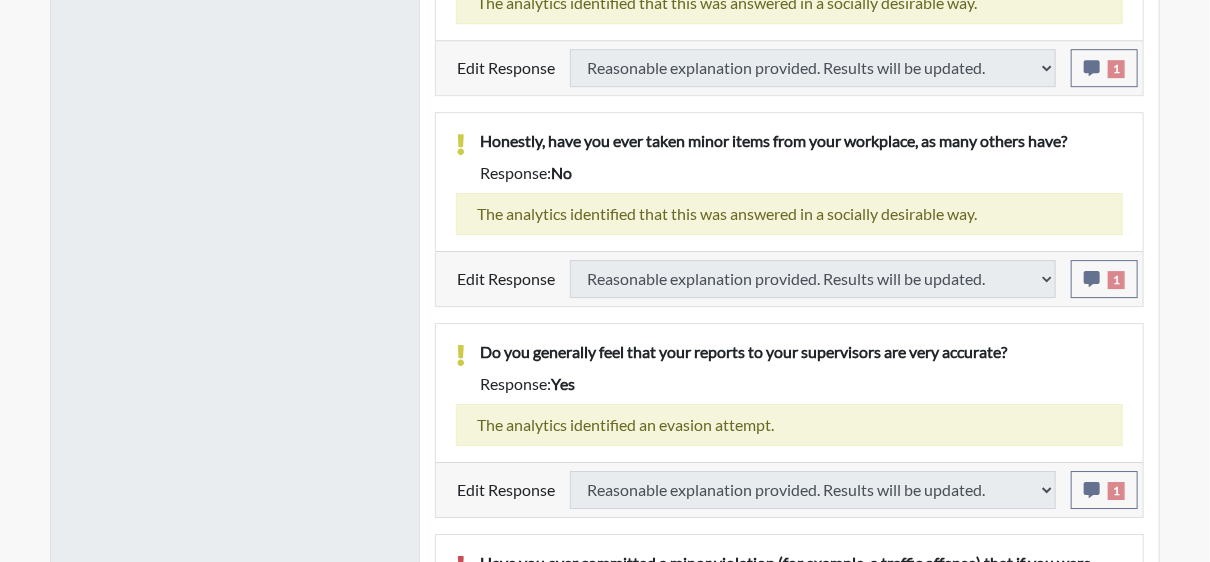select 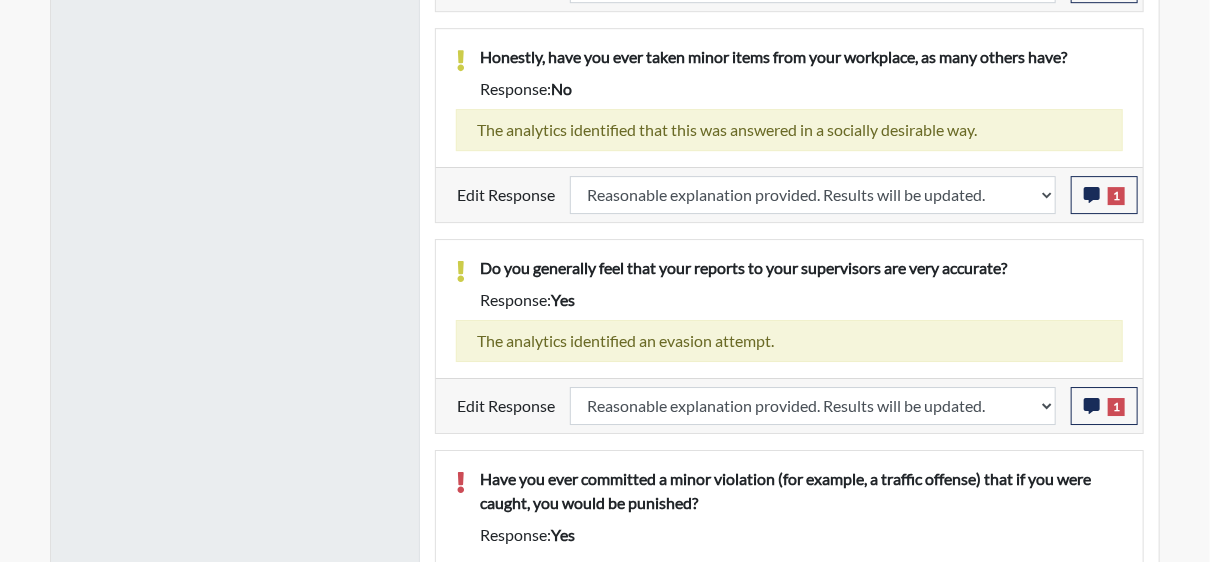 scroll, scrollTop: 2534, scrollLeft: 0, axis: vertical 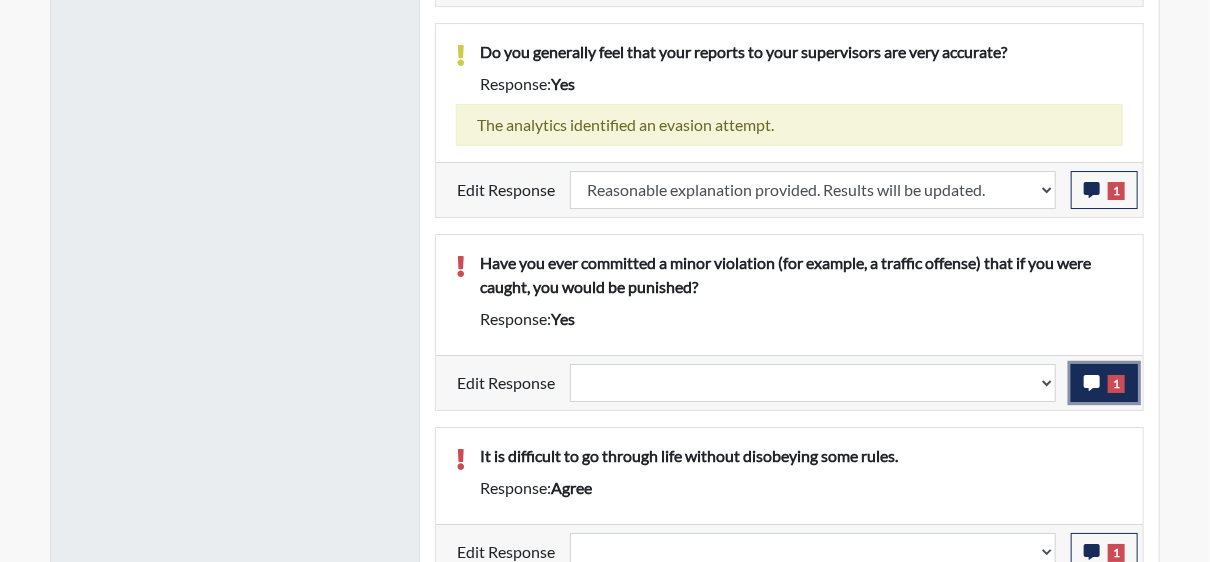 click 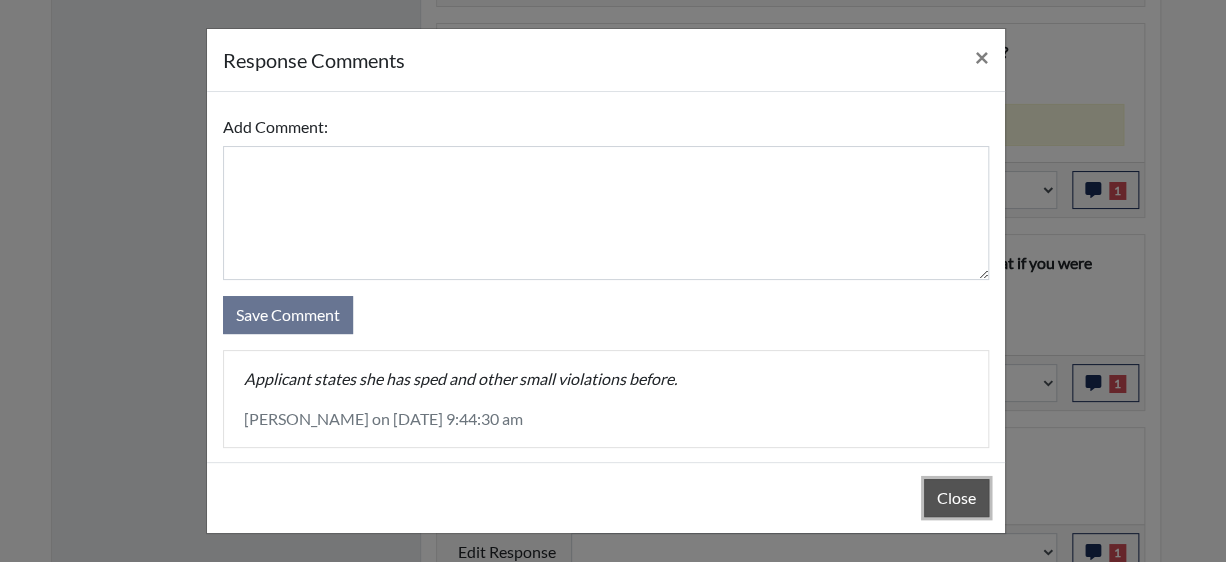 click on "Close" at bounding box center (956, 498) 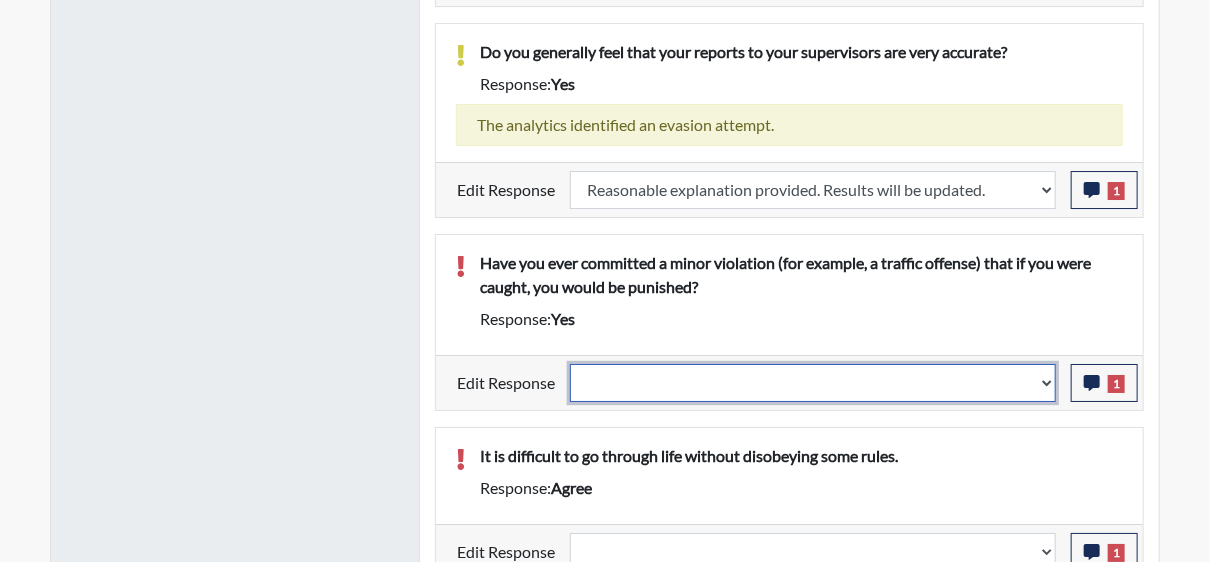 click on "Question is not relevant. Results will be updated. Reasonable explanation provided. Results will be updated. Response confirmed, which places the score below conditions. Clear the response edit. Results will be updated." at bounding box center (813, 383) 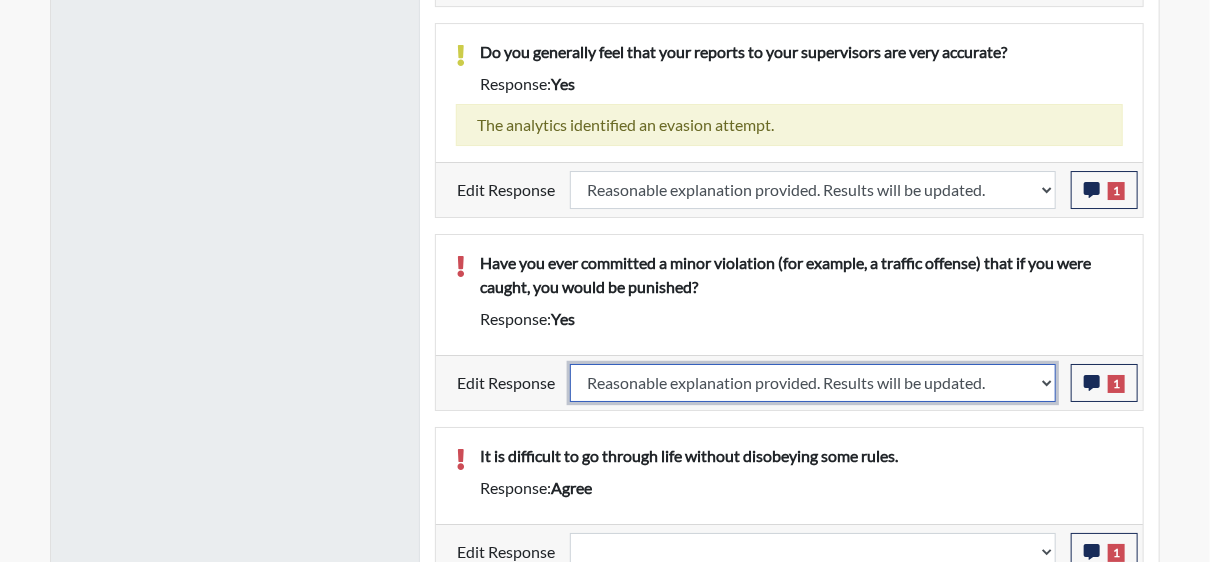 click on "Question is not relevant. Results will be updated. Reasonable explanation provided. Results will be updated. Response confirmed, which places the score below conditions. Clear the response edit. Results will be updated." at bounding box center [813, 383] 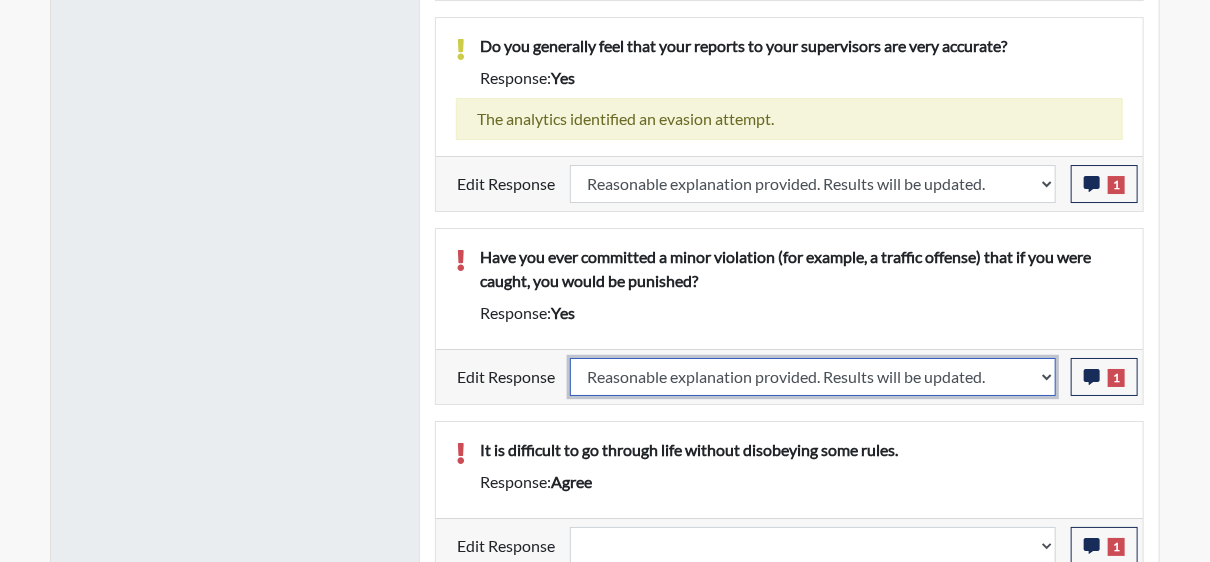 scroll, scrollTop: 2741, scrollLeft: 0, axis: vertical 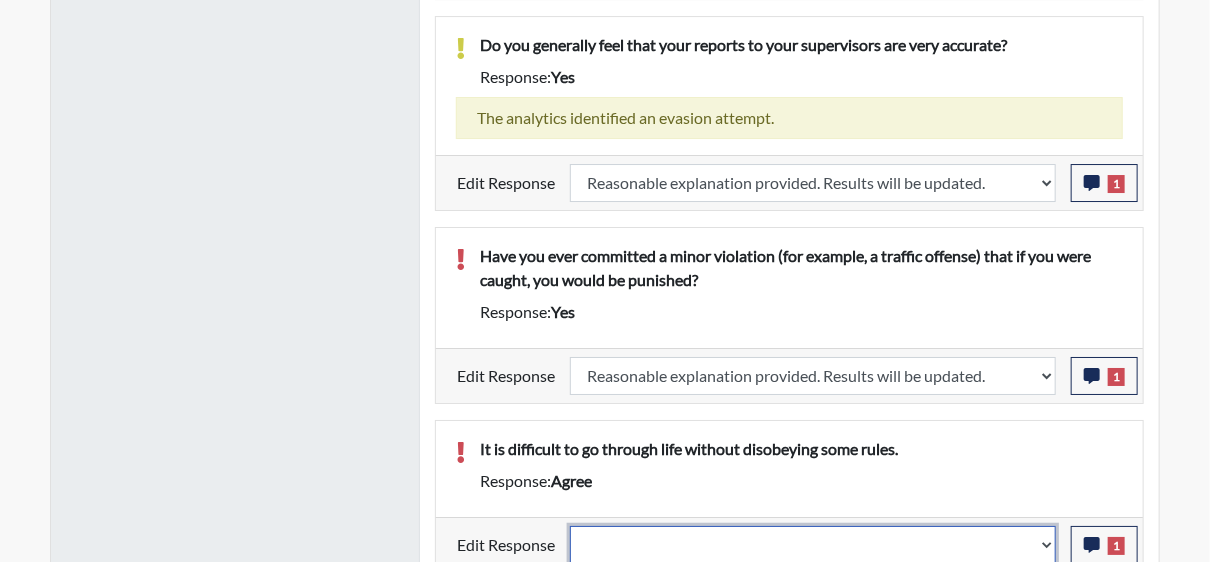 click on "Question is not relevant. Results will be updated. Reasonable explanation provided. Results will be updated. Response confirmed, which places the score below conditions. Clear the response edit. Results will be updated." at bounding box center [813, 545] 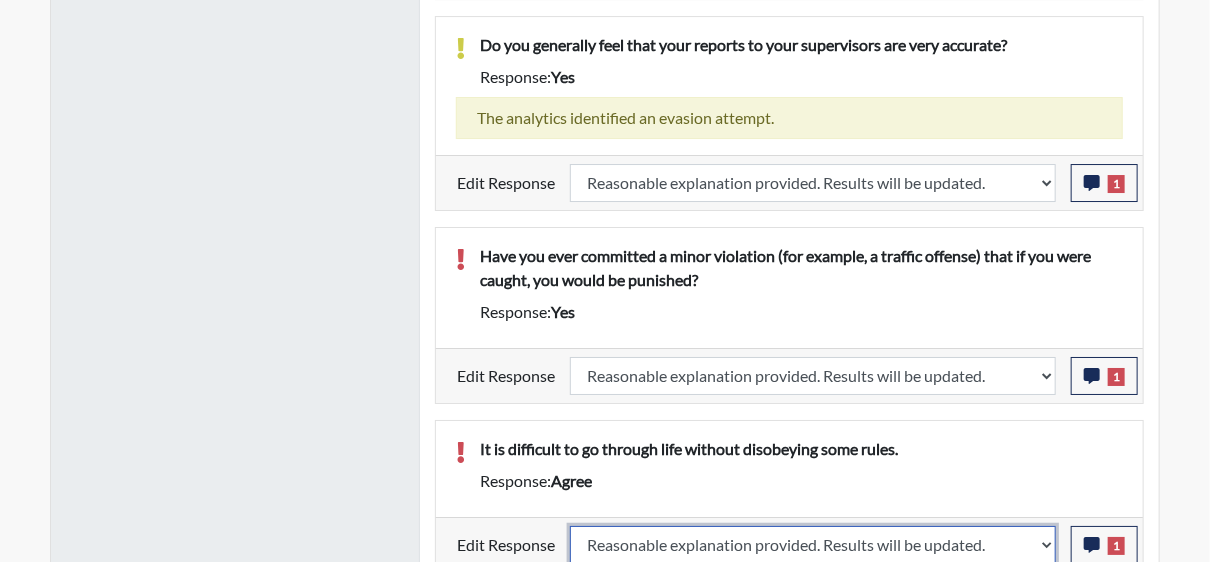 click on "Question is not relevant. Results will be updated. Reasonable explanation provided. Results will be updated. Response confirmed, which places the score below conditions. Clear the response edit. Results will be updated." at bounding box center [813, 545] 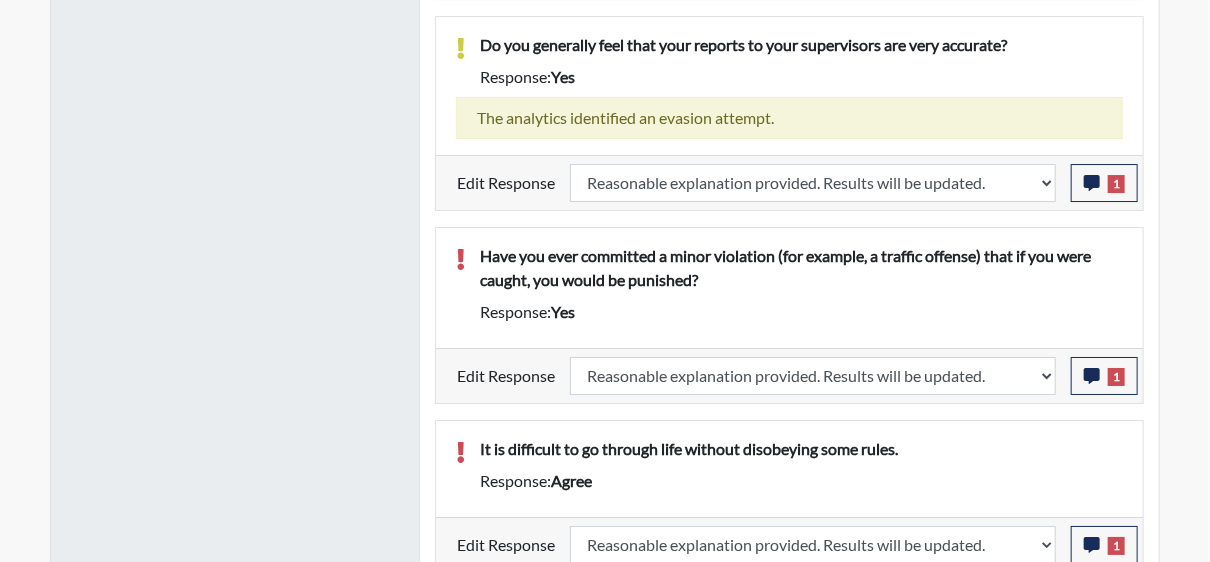click on "It is difficult to go through life without disobeying some rules." at bounding box center [801, 453] 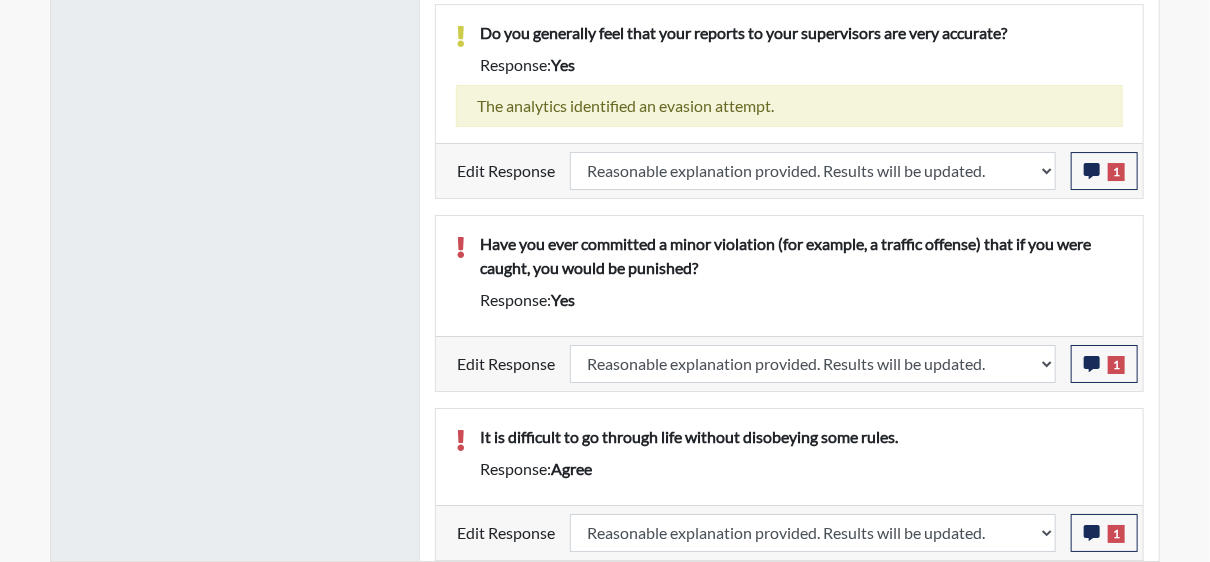 scroll, scrollTop: 2693, scrollLeft: 0, axis: vertical 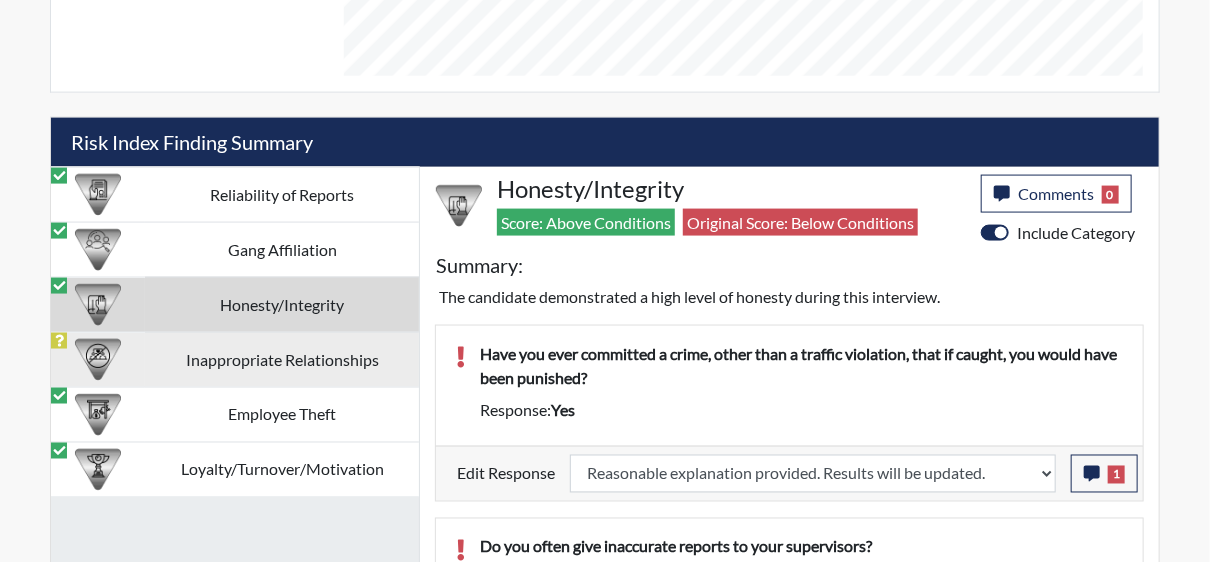 click on "Inappropriate Relationships" at bounding box center [282, 359] 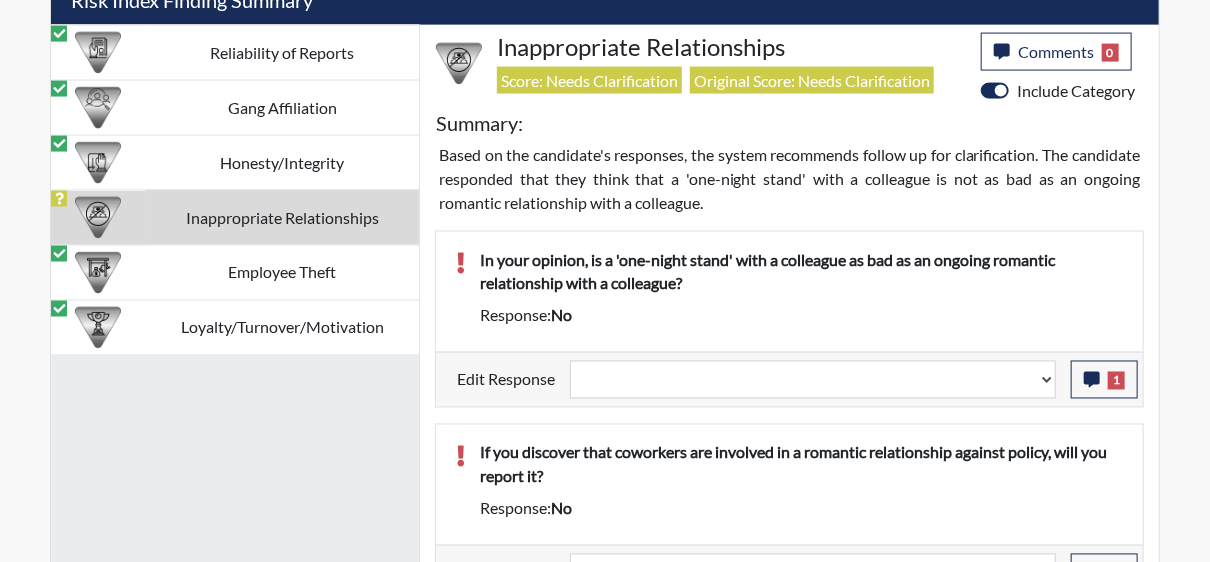 scroll, scrollTop: 1269, scrollLeft: 0, axis: vertical 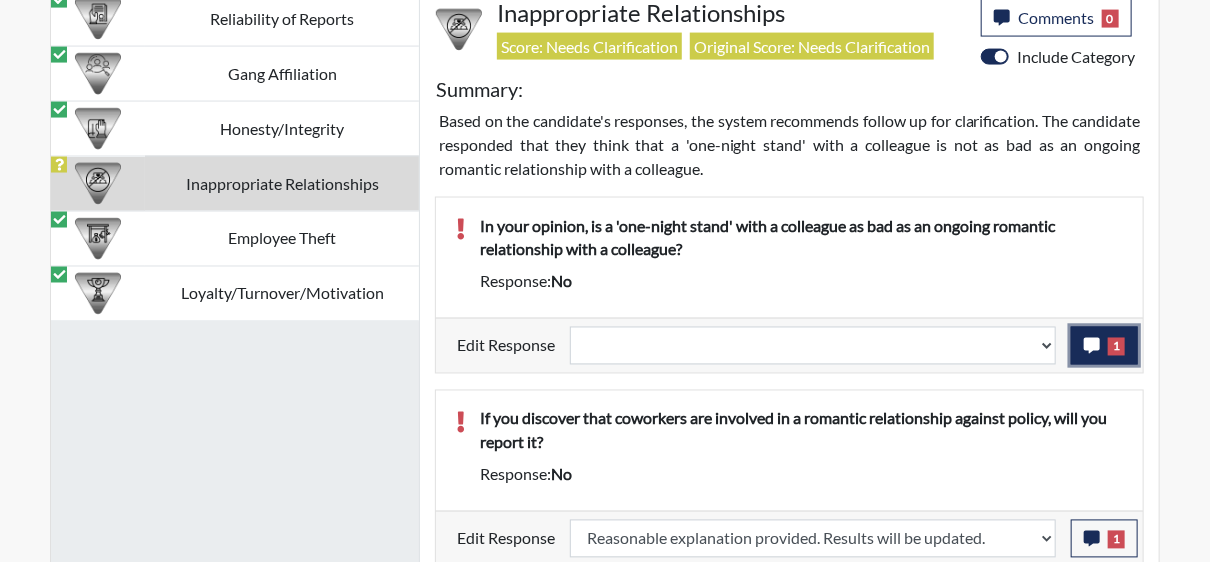 click 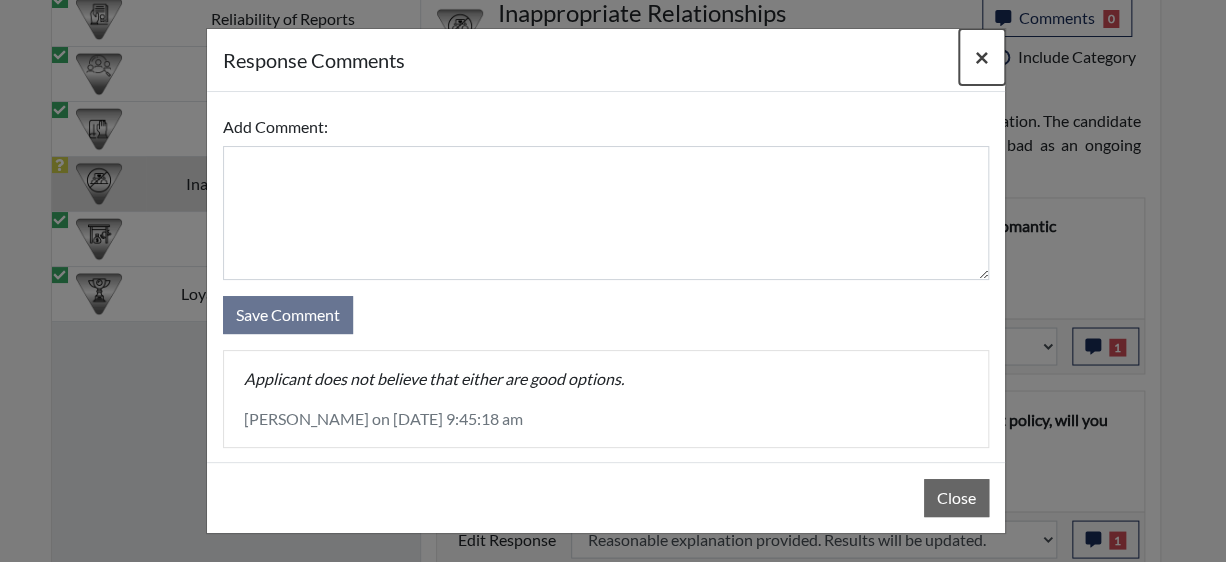 click on "×" at bounding box center (982, 56) 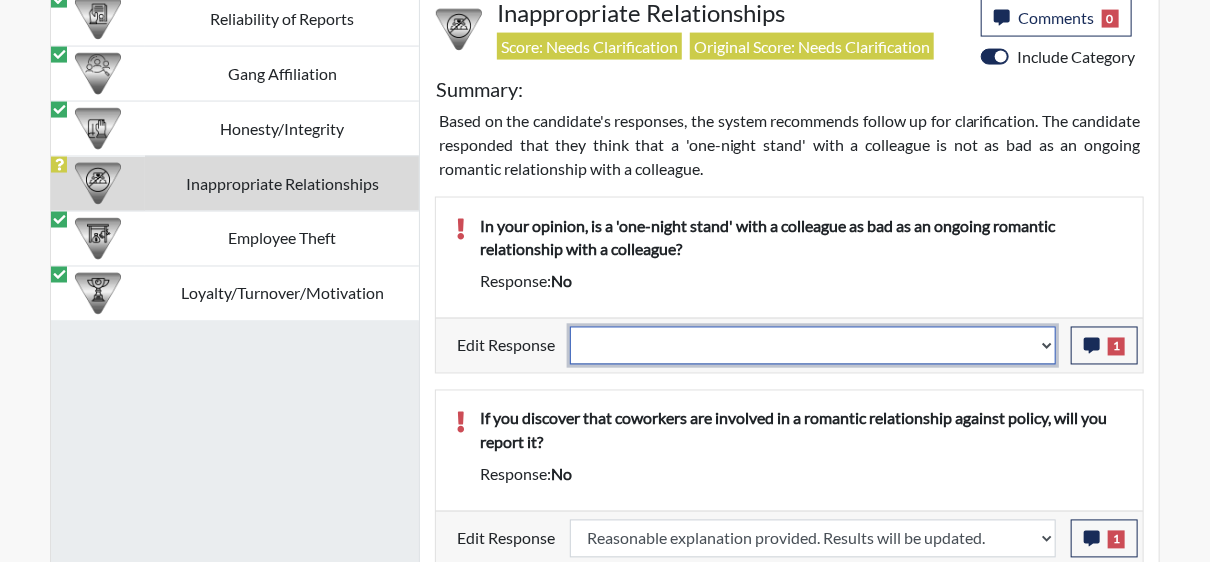 click on "Question is not relevant. Results will be updated. Reasonable explanation provided. Results will be updated. Response confirmed, which places the score below conditions. Clear the response edit. Results will be updated." at bounding box center (813, 346) 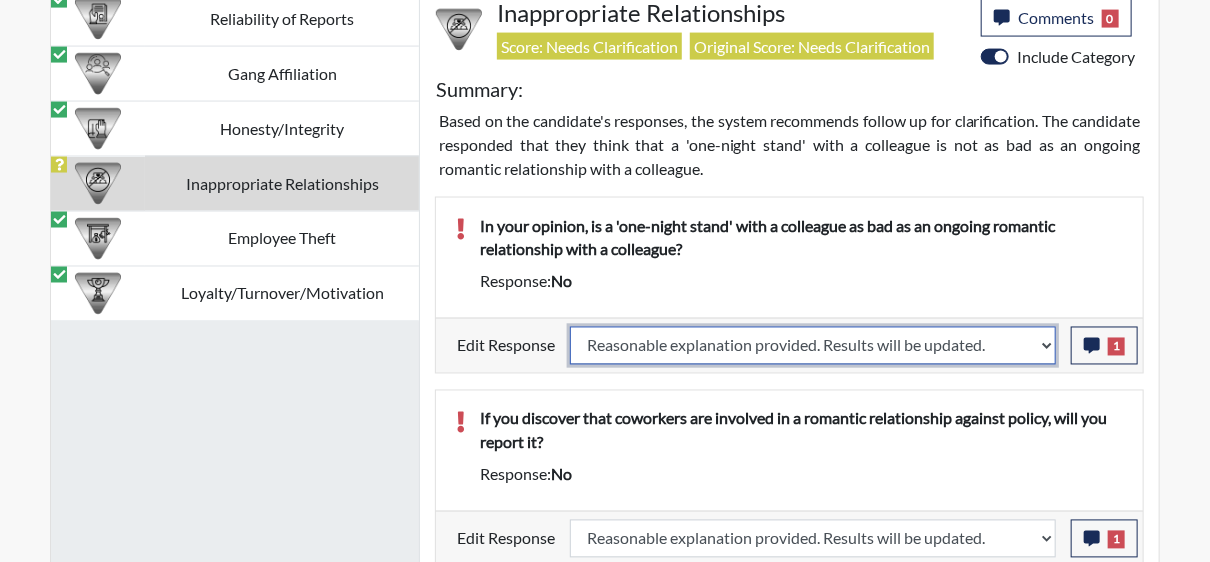 click on "Question is not relevant. Results will be updated. Reasonable explanation provided. Results will be updated. Response confirmed, which places the score below conditions. Clear the response edit. Results will be updated." at bounding box center [813, 346] 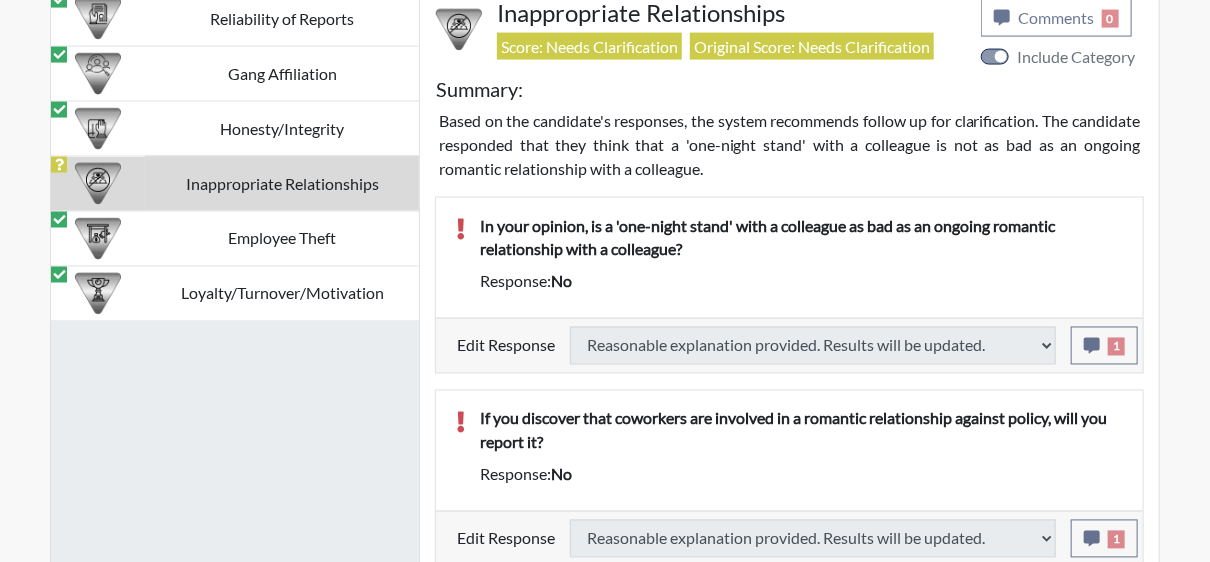 scroll, scrollTop: 1157, scrollLeft: 0, axis: vertical 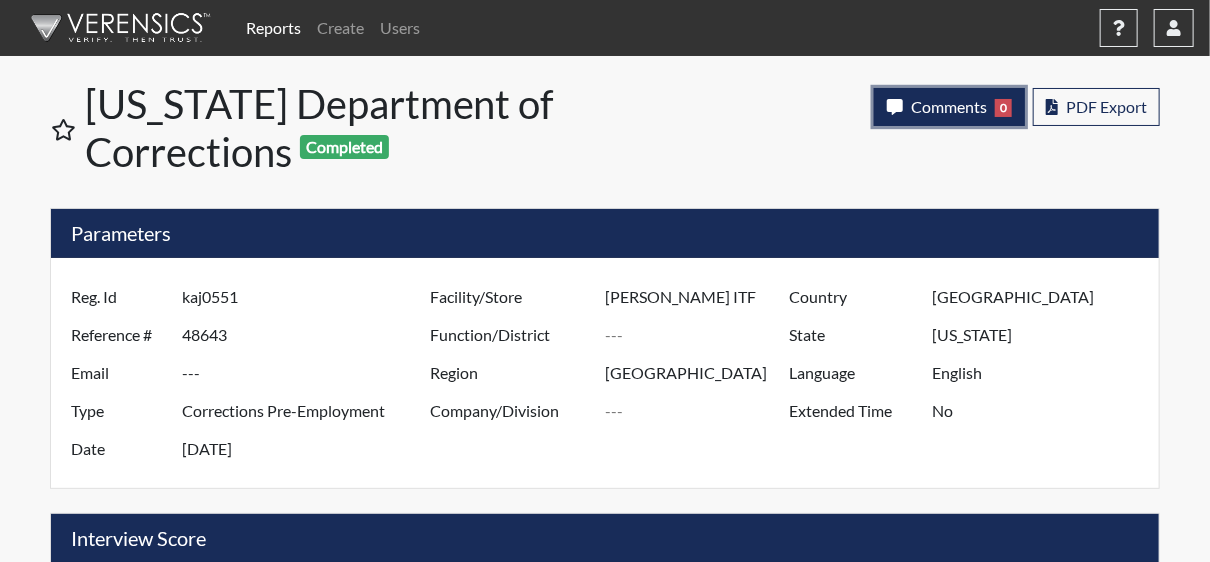 click on "Comments" at bounding box center (949, 106) 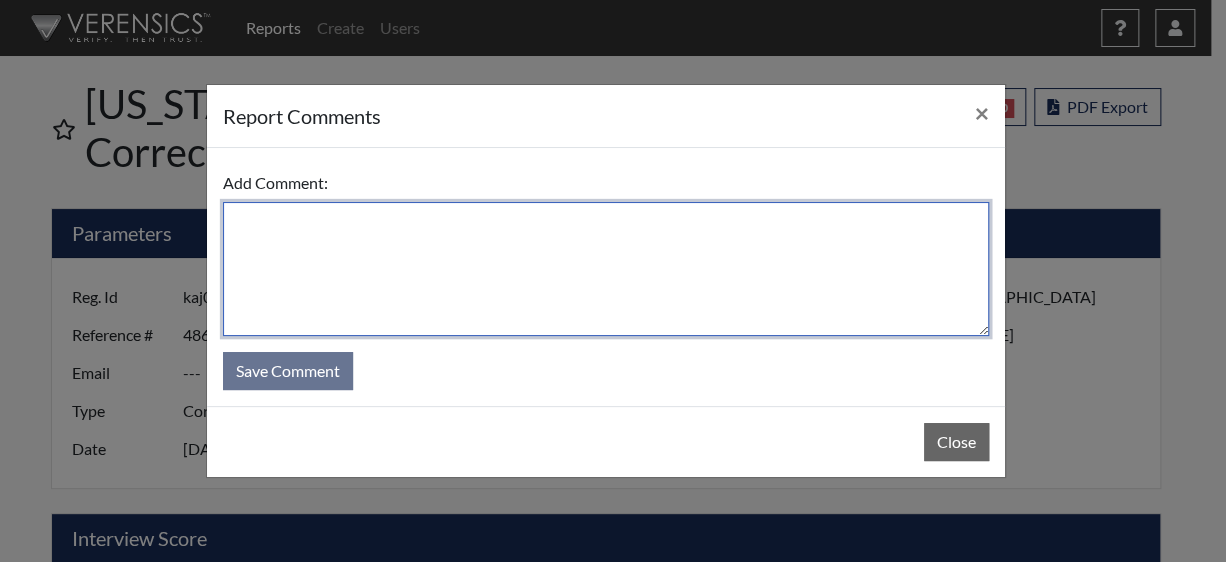 click at bounding box center (606, 269) 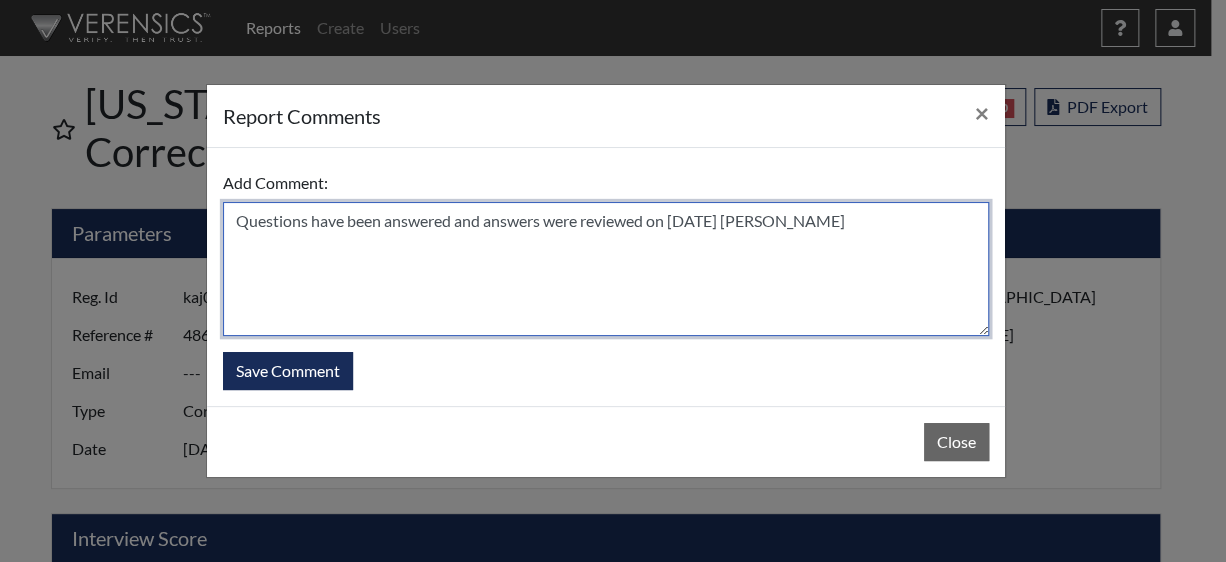click on "Questions have been answered and answers were reviewed on 7/24/25 N. Brown" at bounding box center (606, 269) 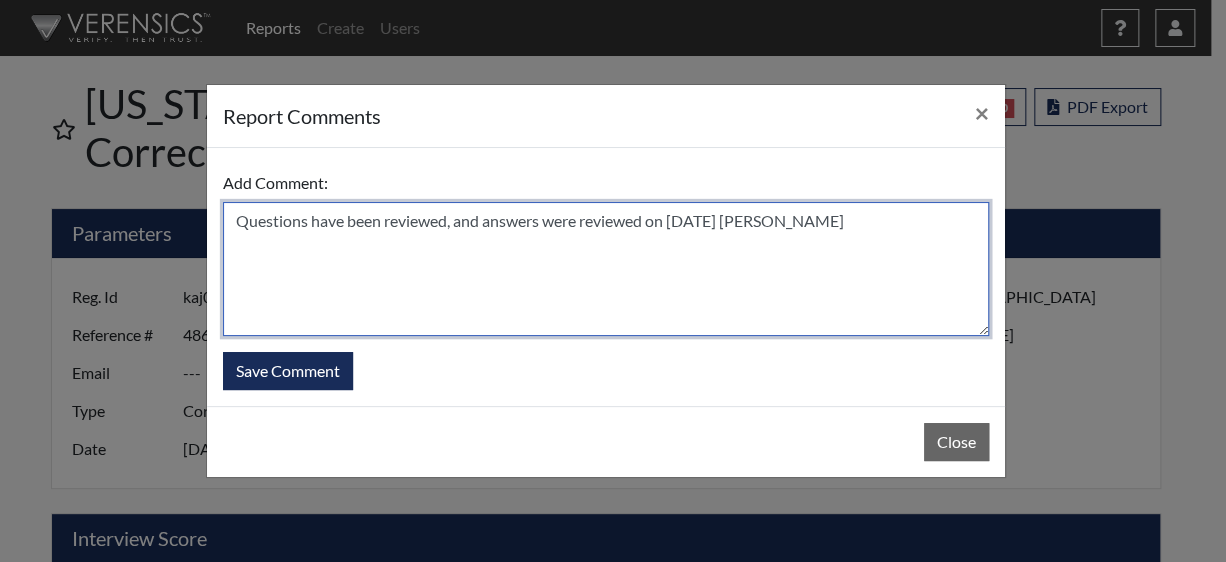 click on "Questions have been reviewed, and answers were reviewed on 7/24/25 N. Brown" at bounding box center [606, 269] 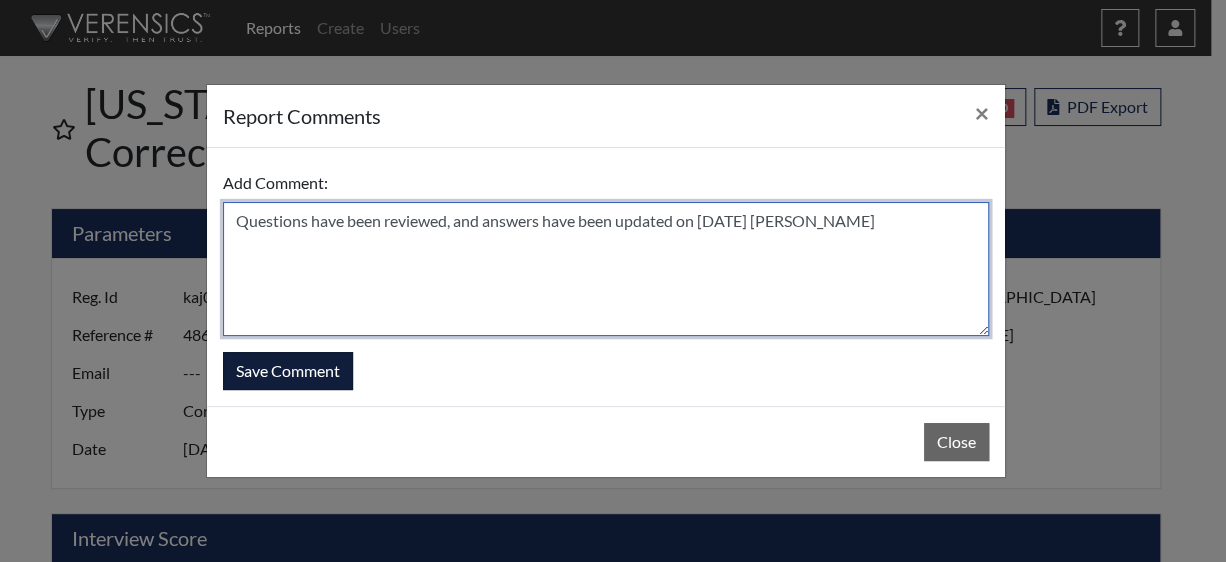 type on "Questions have been reviewed, and answers have been updated on 7/24/25 N. Brown" 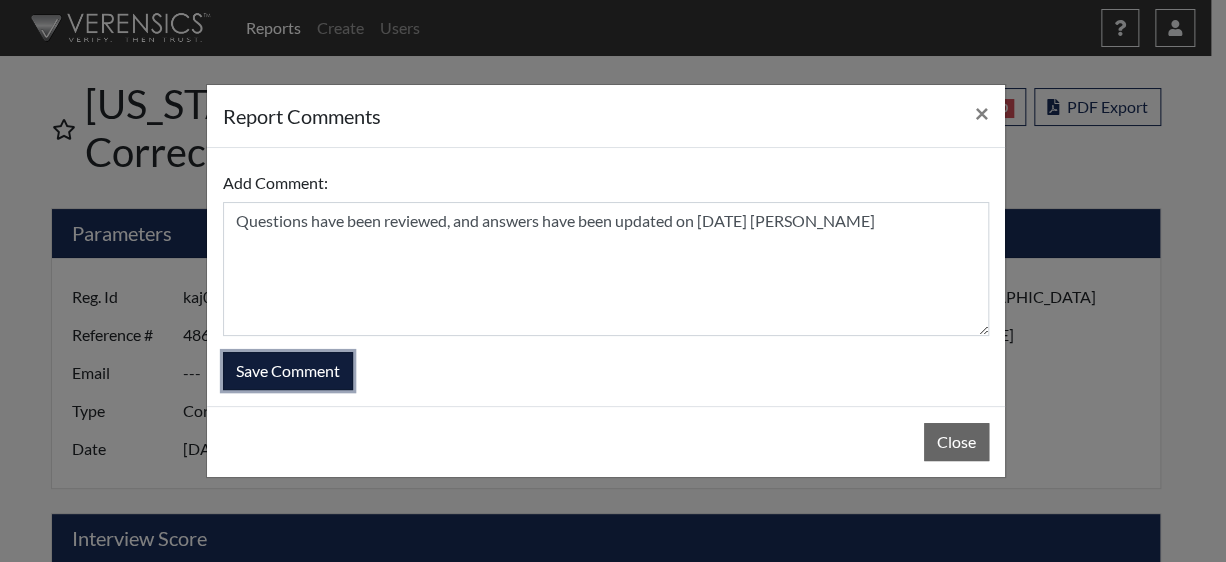 click on "Save Comment" at bounding box center [288, 371] 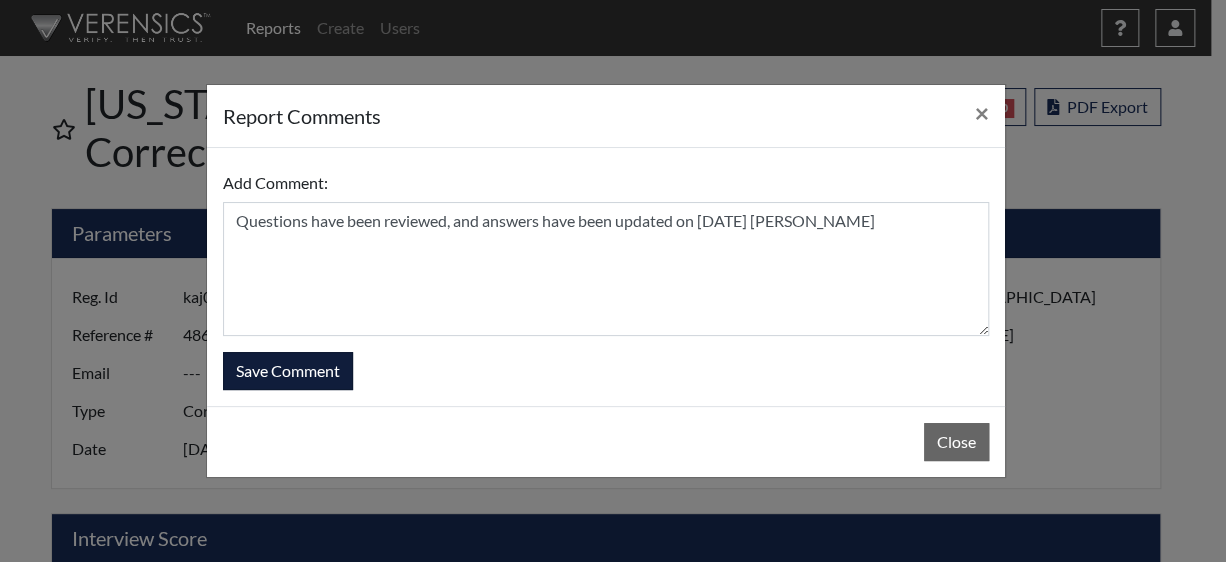 type 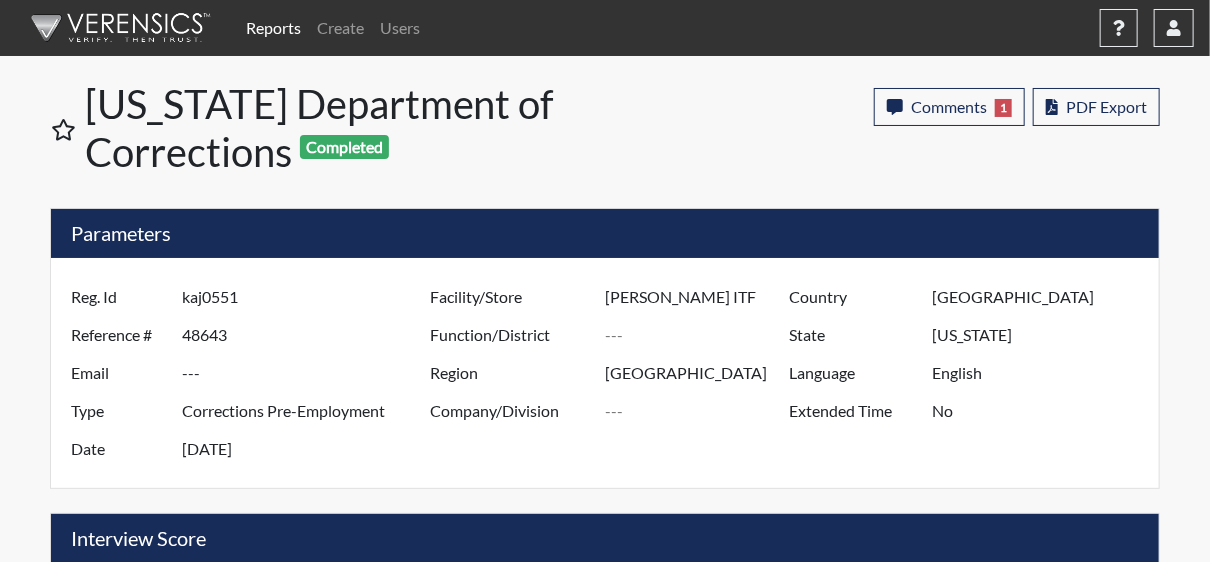 scroll, scrollTop: 999668, scrollLeft: 999168, axis: both 